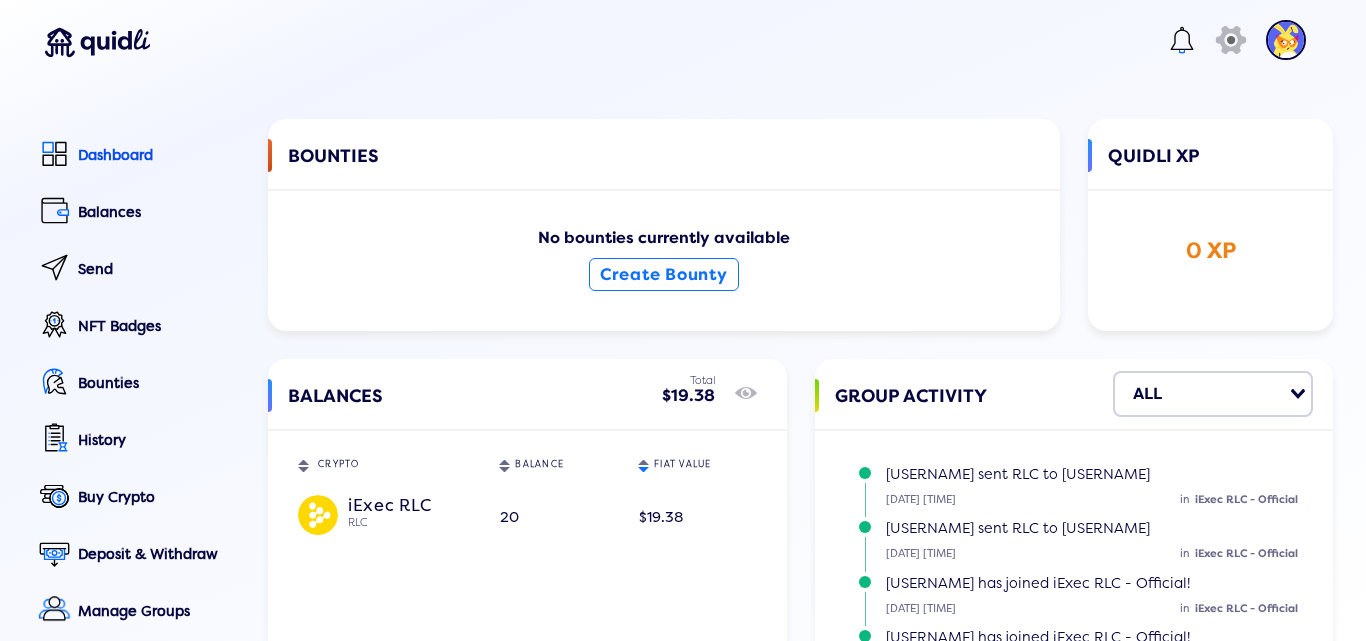 scroll, scrollTop: 0, scrollLeft: 0, axis: both 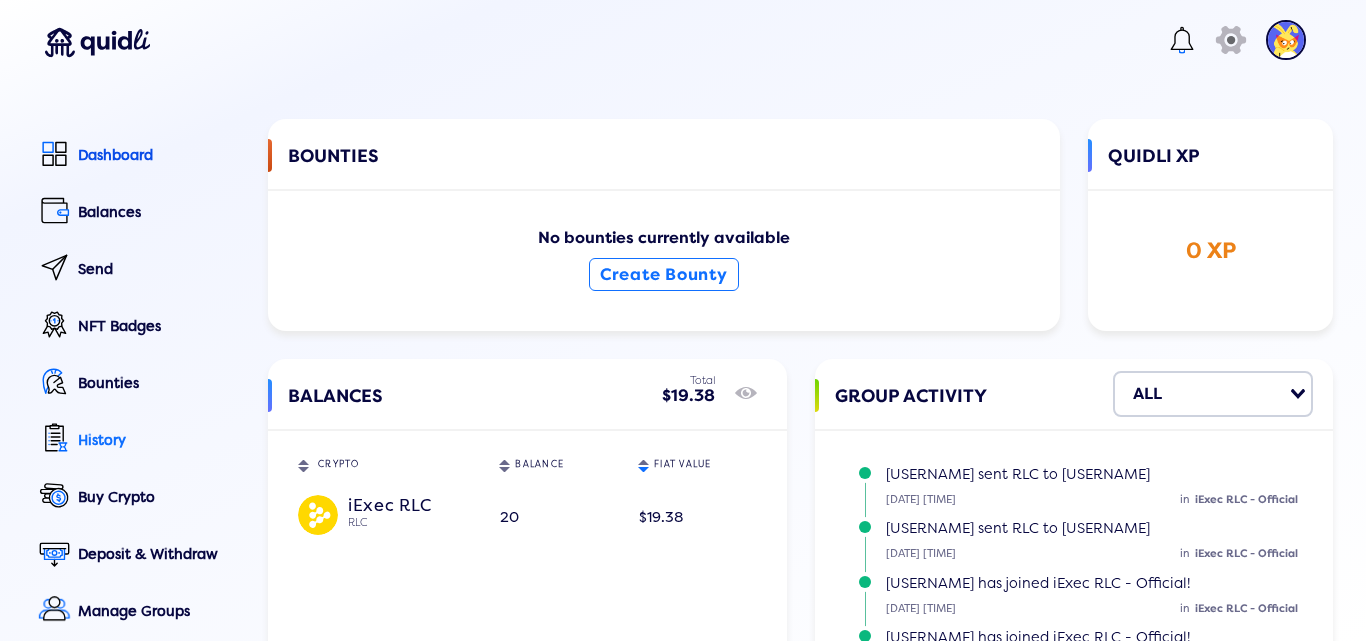 click on "History" 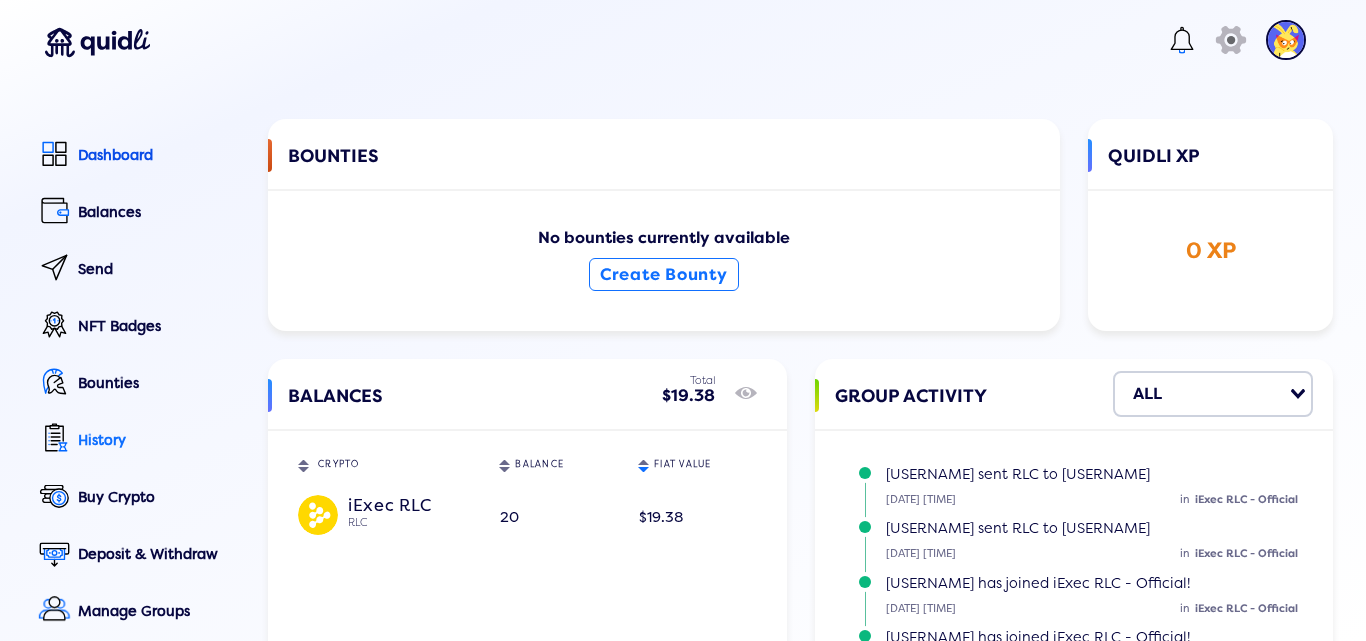 select on "50" 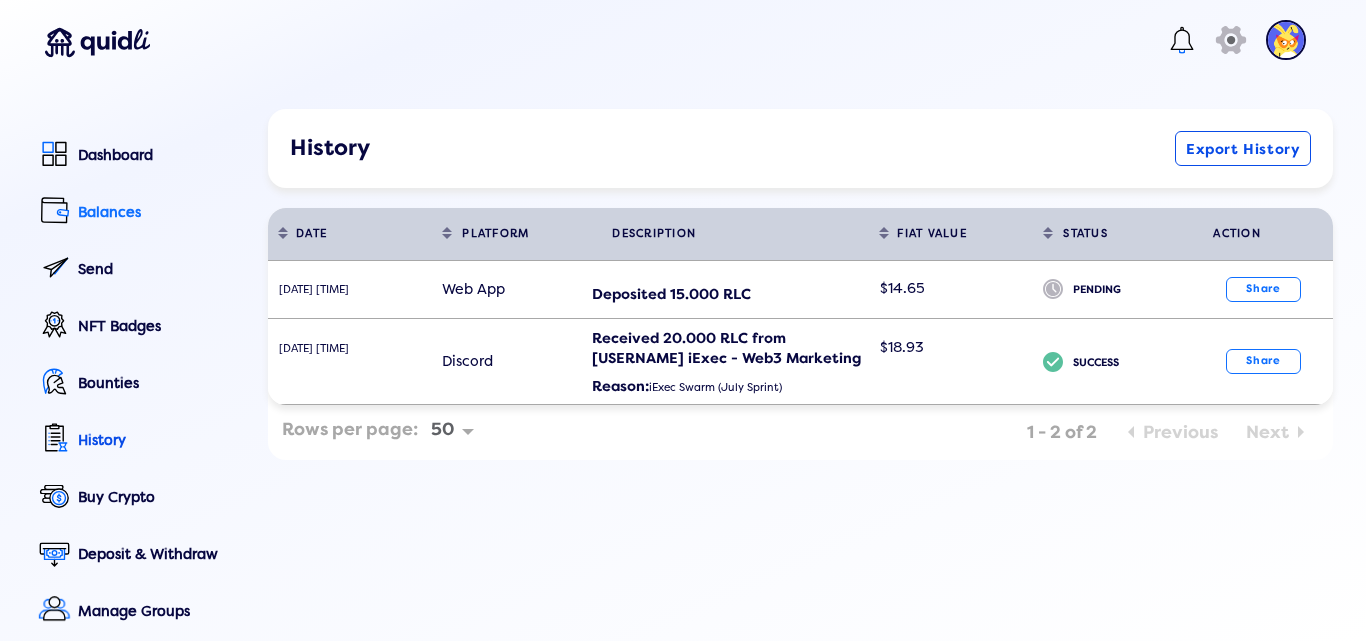 click on "Balances" 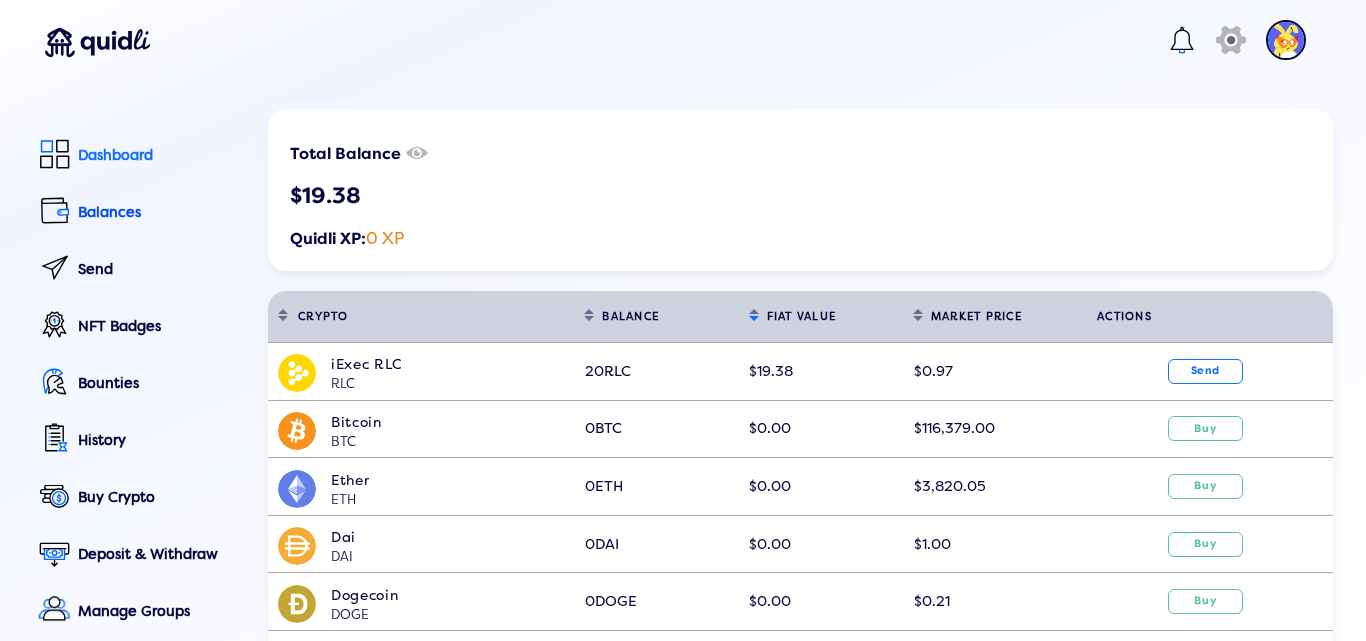 click on "Dashboard" 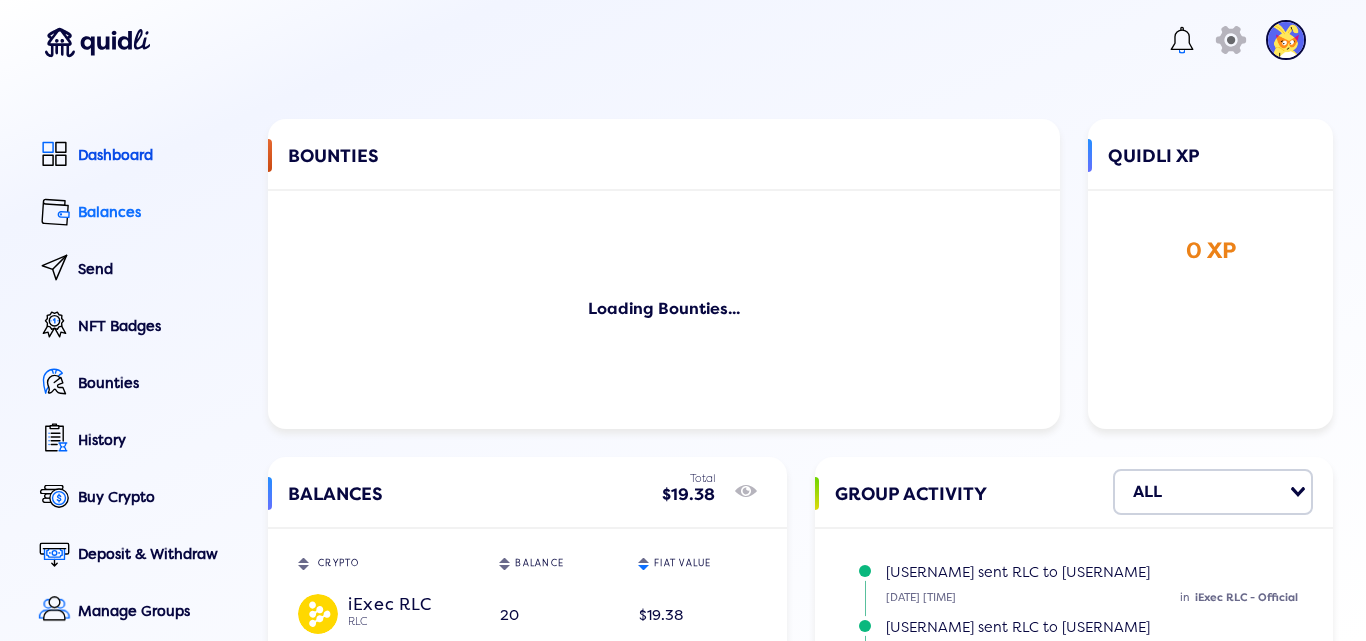 click on "Balances" 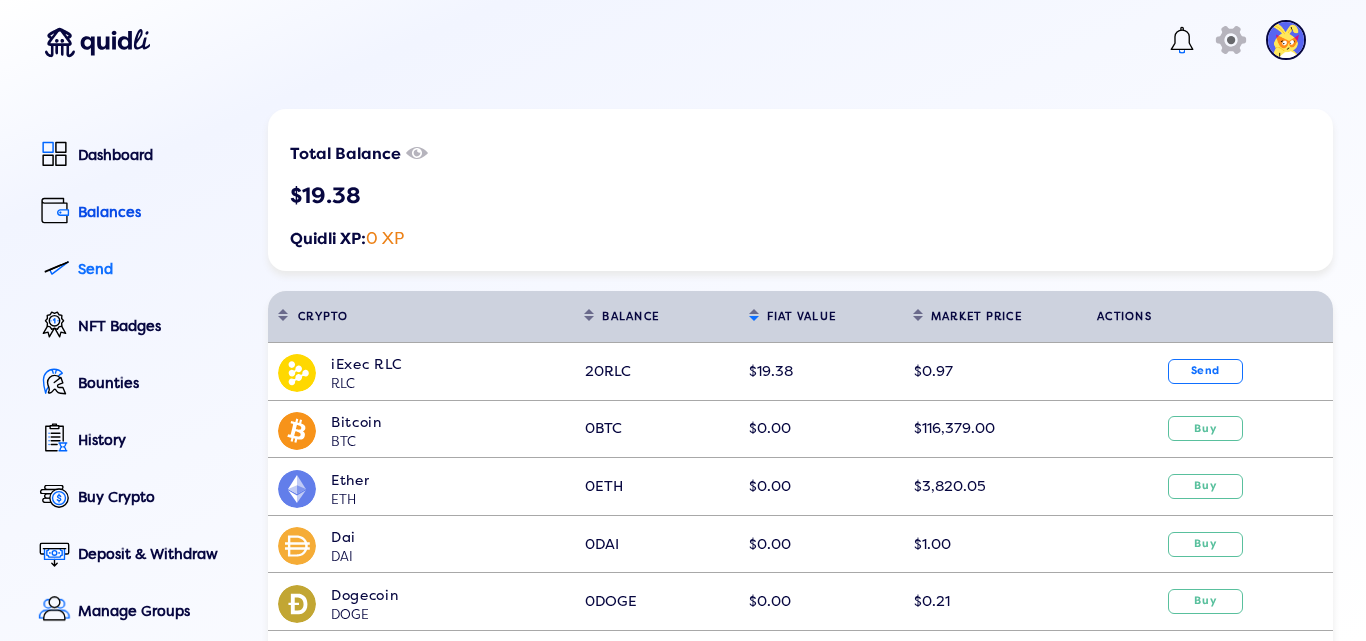 click on "Send" 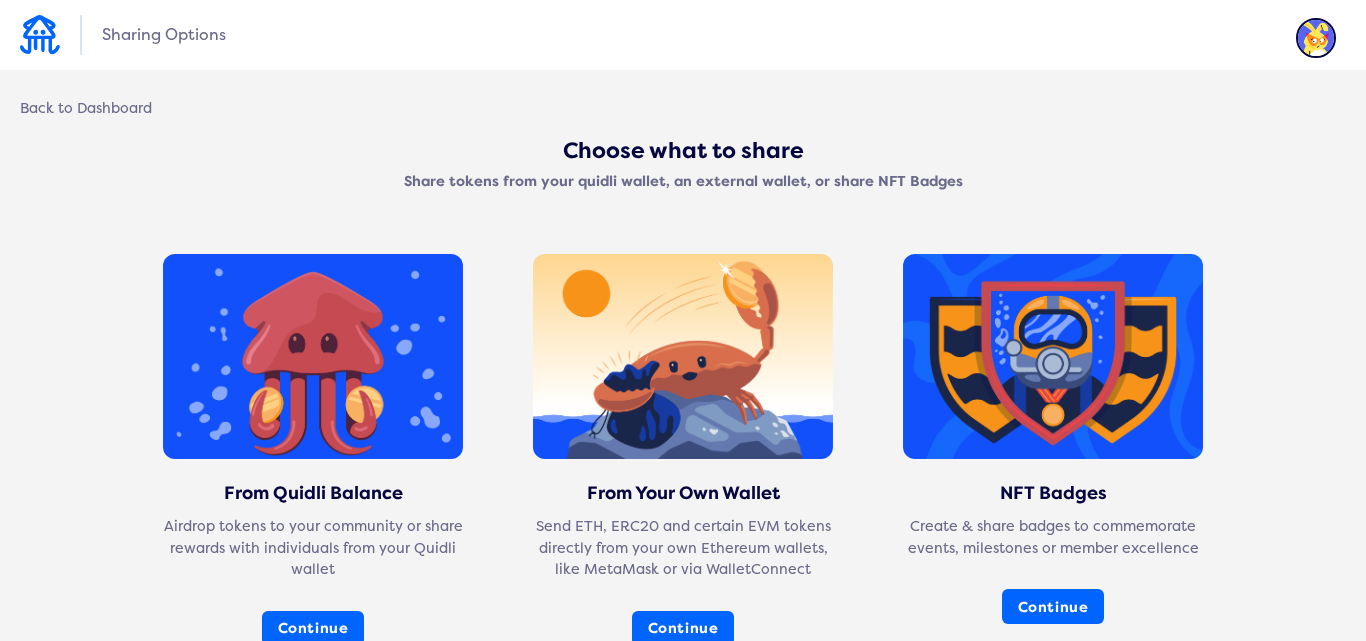 click on "Choose what to share Share tokens from your quidli wallet, an external wallet, or share NFT Badges From Quidli Balance Airdrop tokens to your community or share rewards with individuals from your Quidli wallet  Continue  From Your Own Wallet Send ETH, ERC20 and certain EVM tokens directly from your own Ethereum wallets, like MetaMask or via WalletConnect  Continue  NFT Badges Create & share badges to commemorate events, milestones or member excellence  Continue" 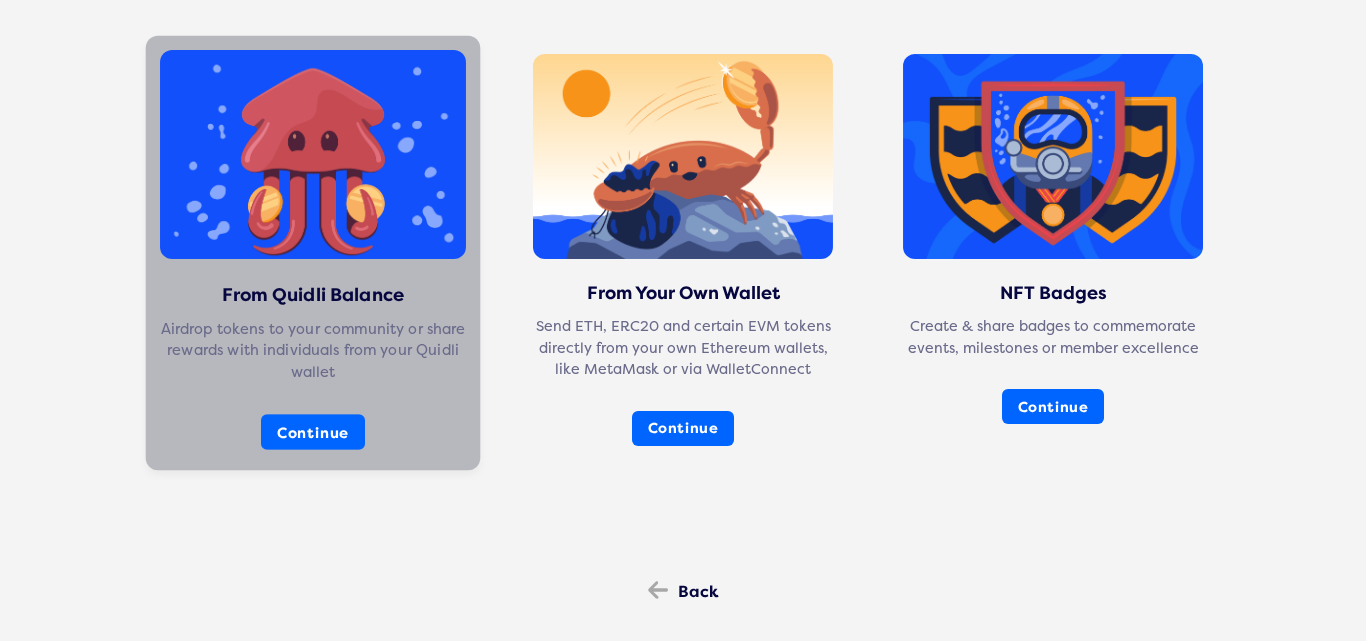 scroll, scrollTop: 250, scrollLeft: 0, axis: vertical 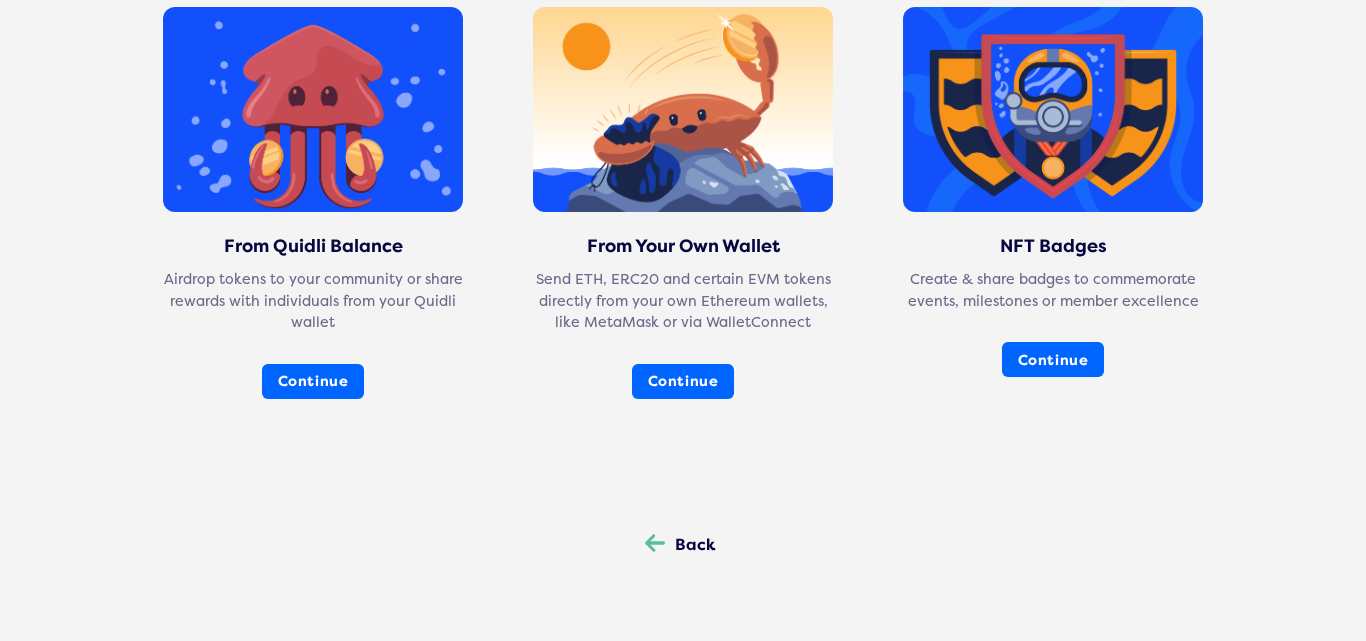 click on "Back" 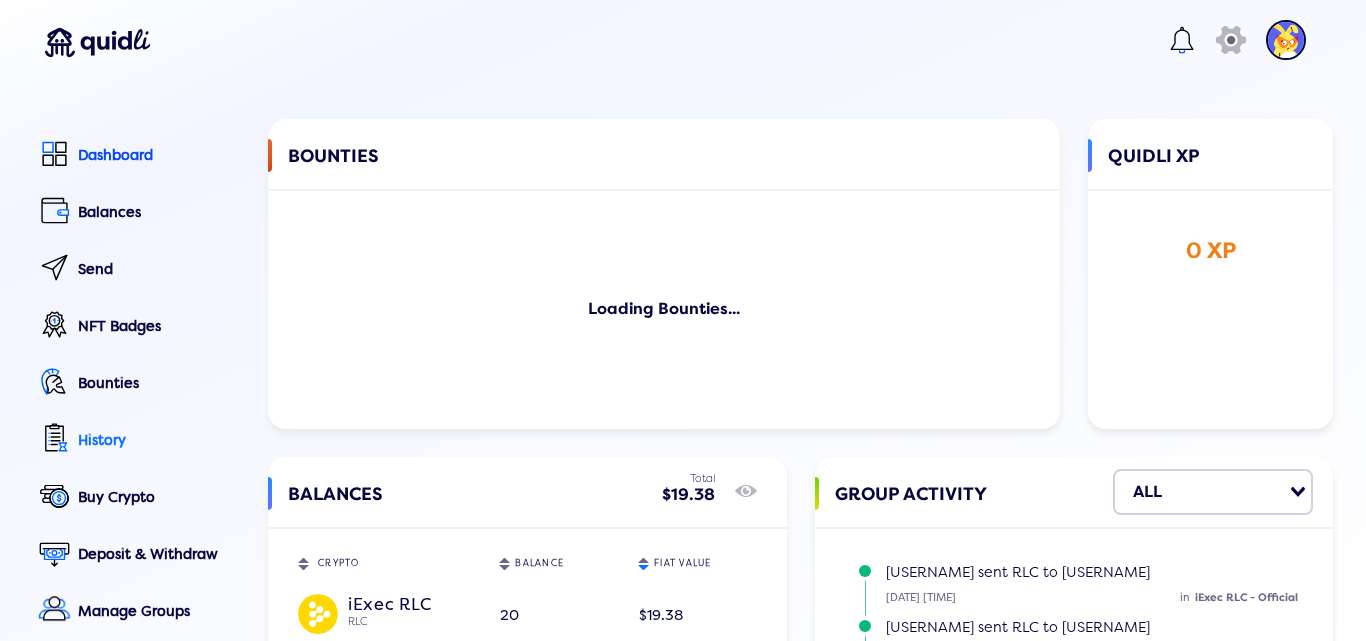 click on "History" 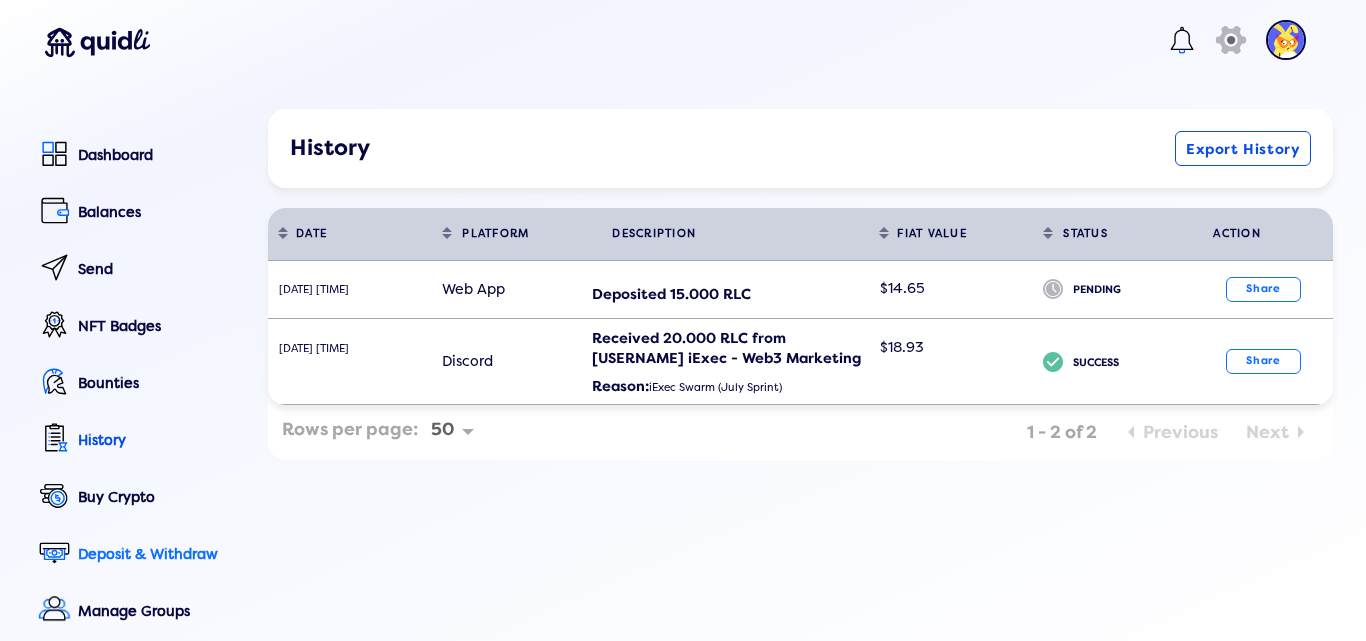 click on "Deposit & Withdraw" 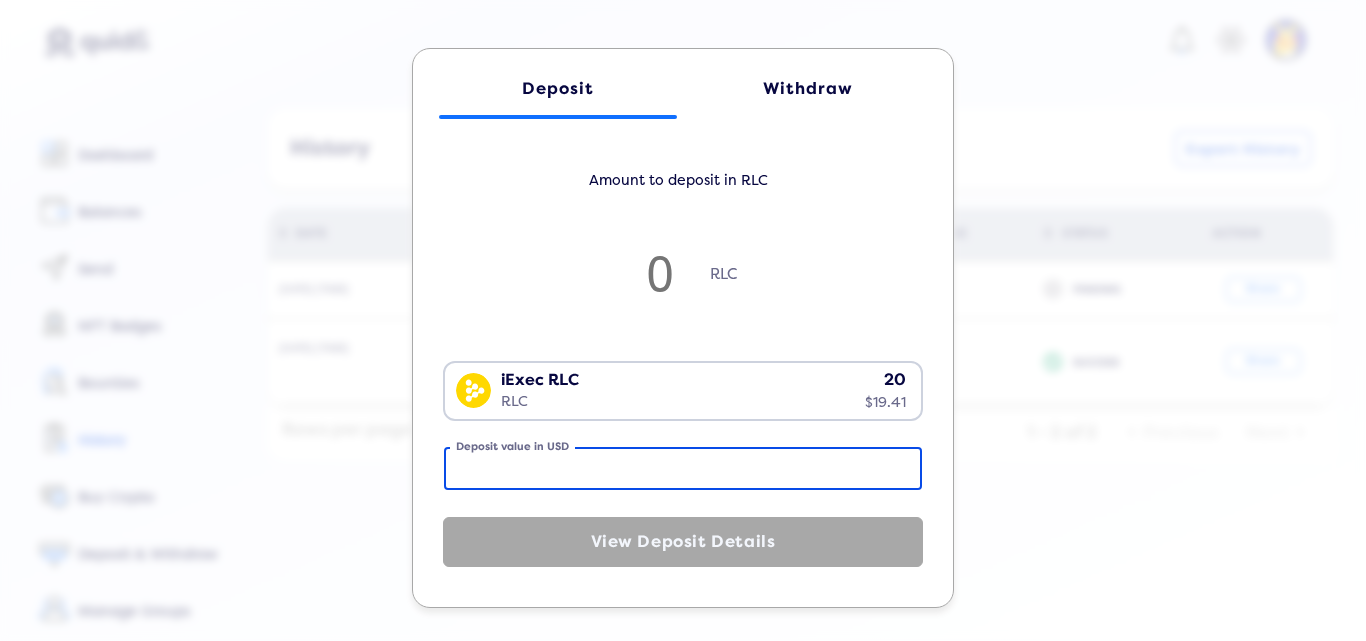 click on "Deposit value in USD" at bounding box center (683, 468) 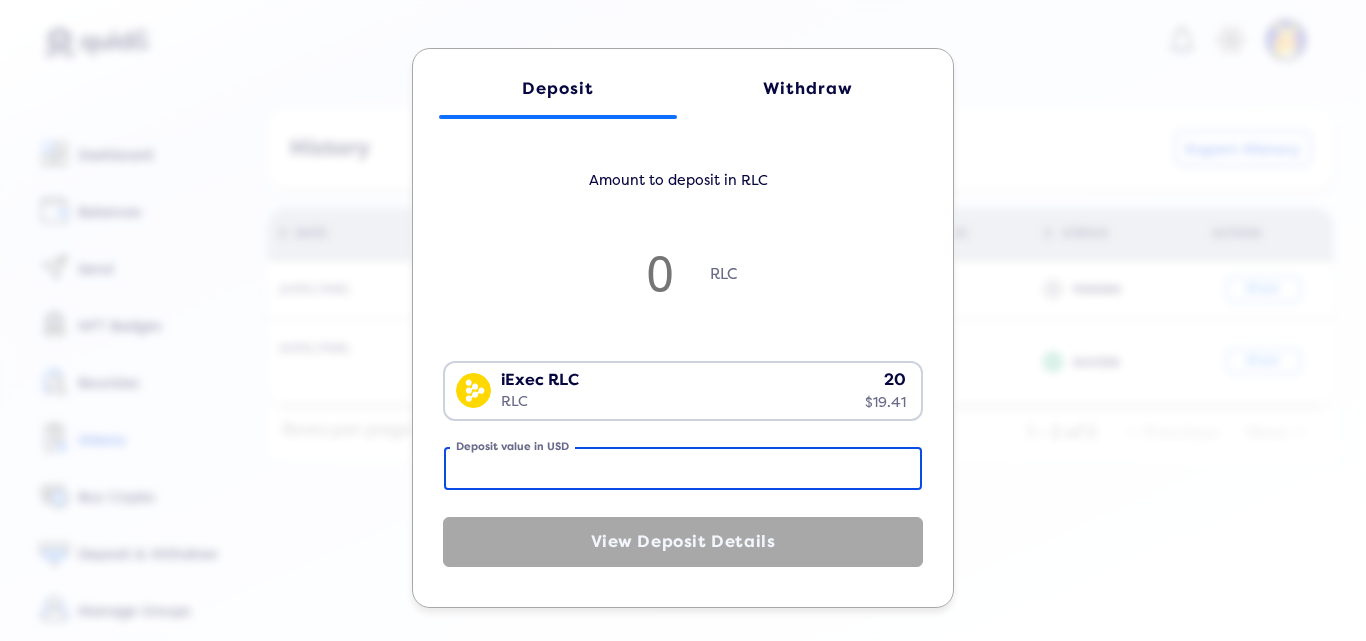 type on "4" 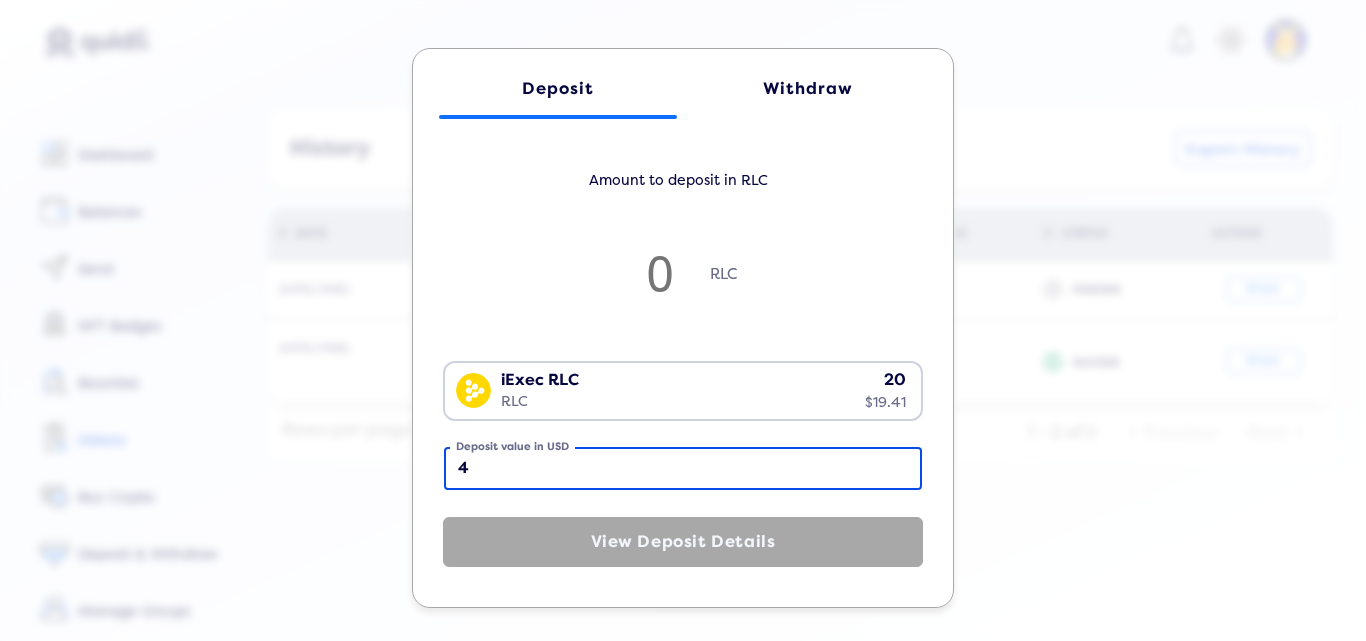 type on "4.128" 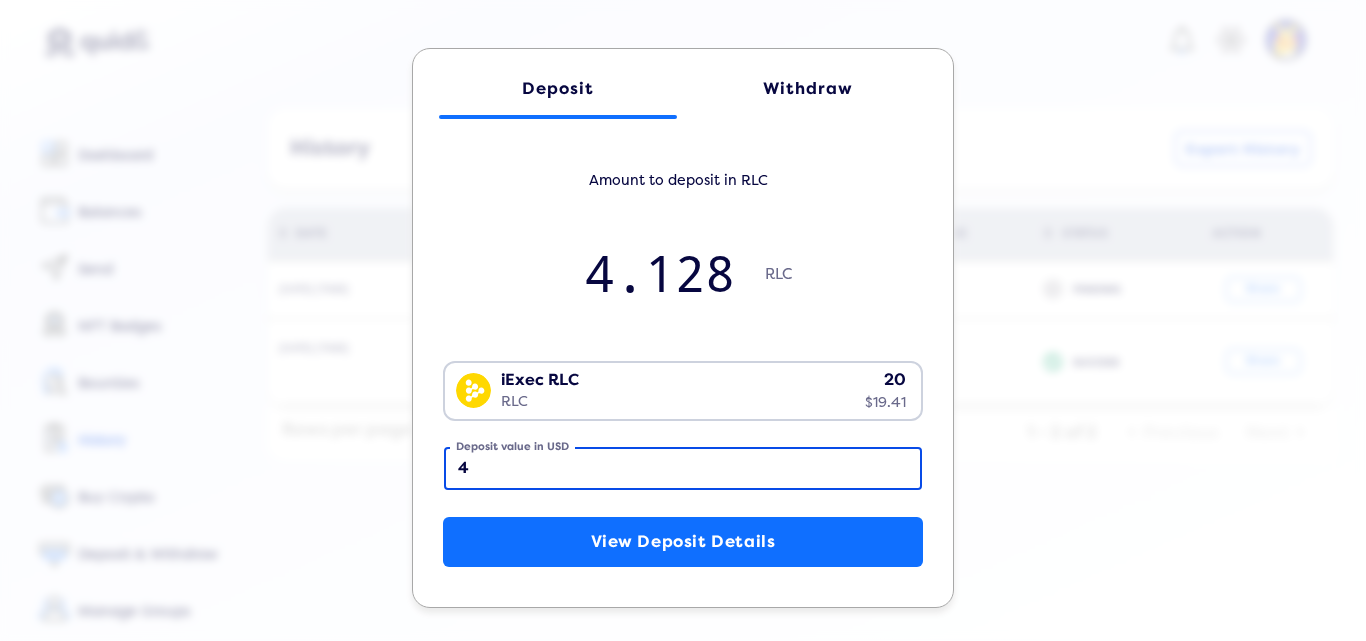 type on "40" 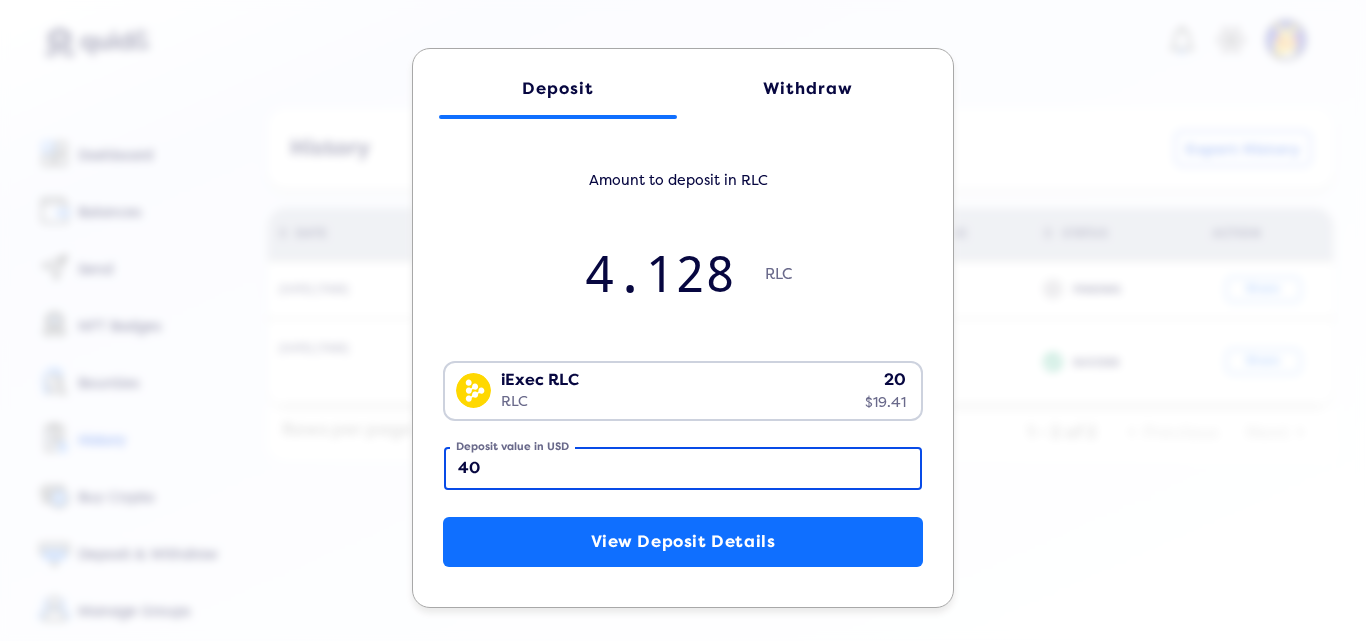 type on "41.283" 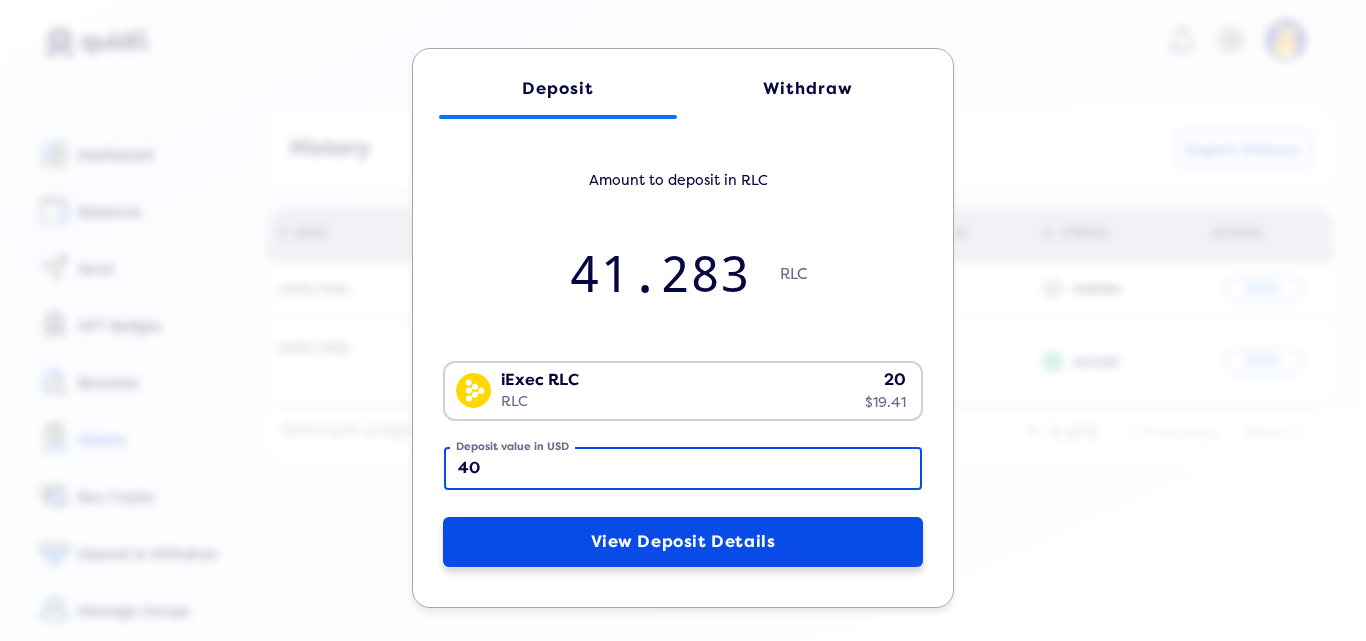 type on "40" 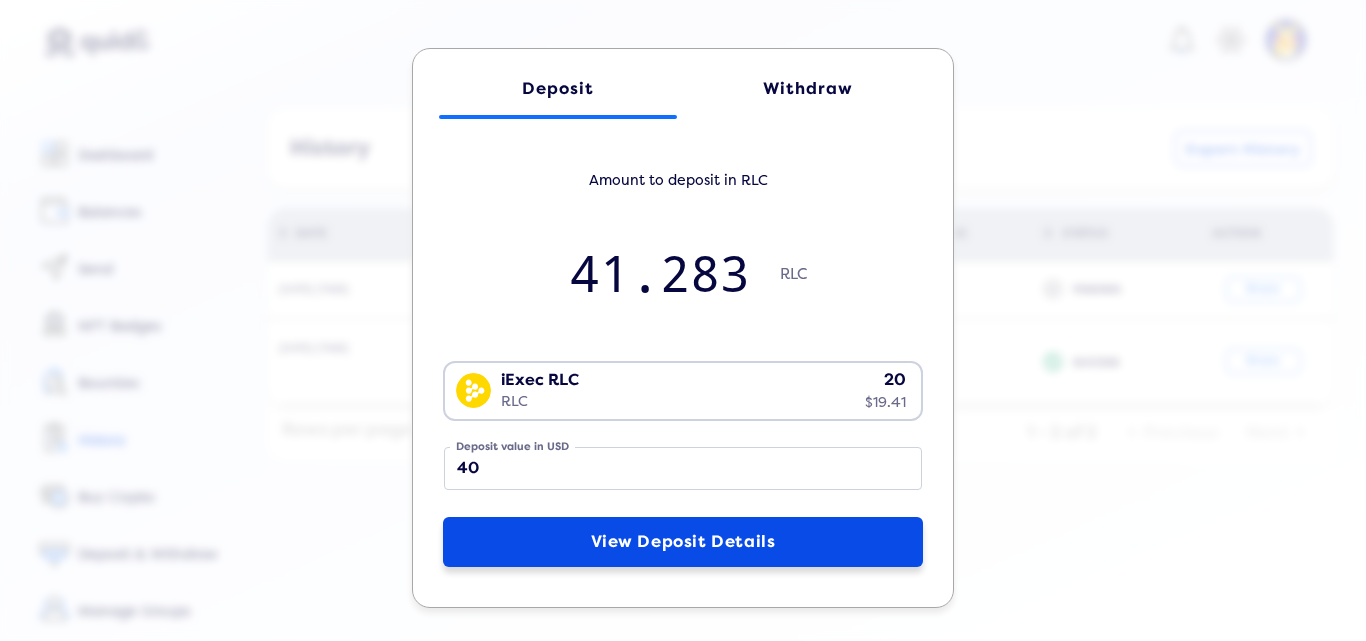 click on "View Deposit Details" at bounding box center (683, 542) 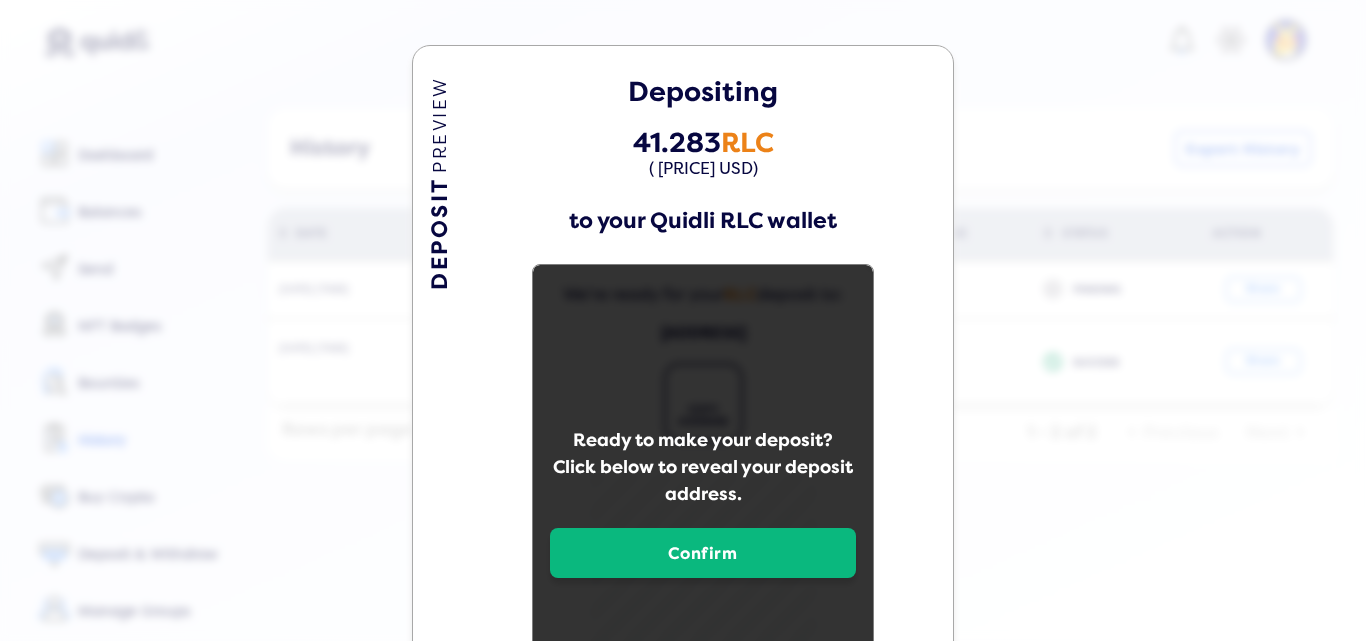 click on "Confirm" at bounding box center (703, 553) 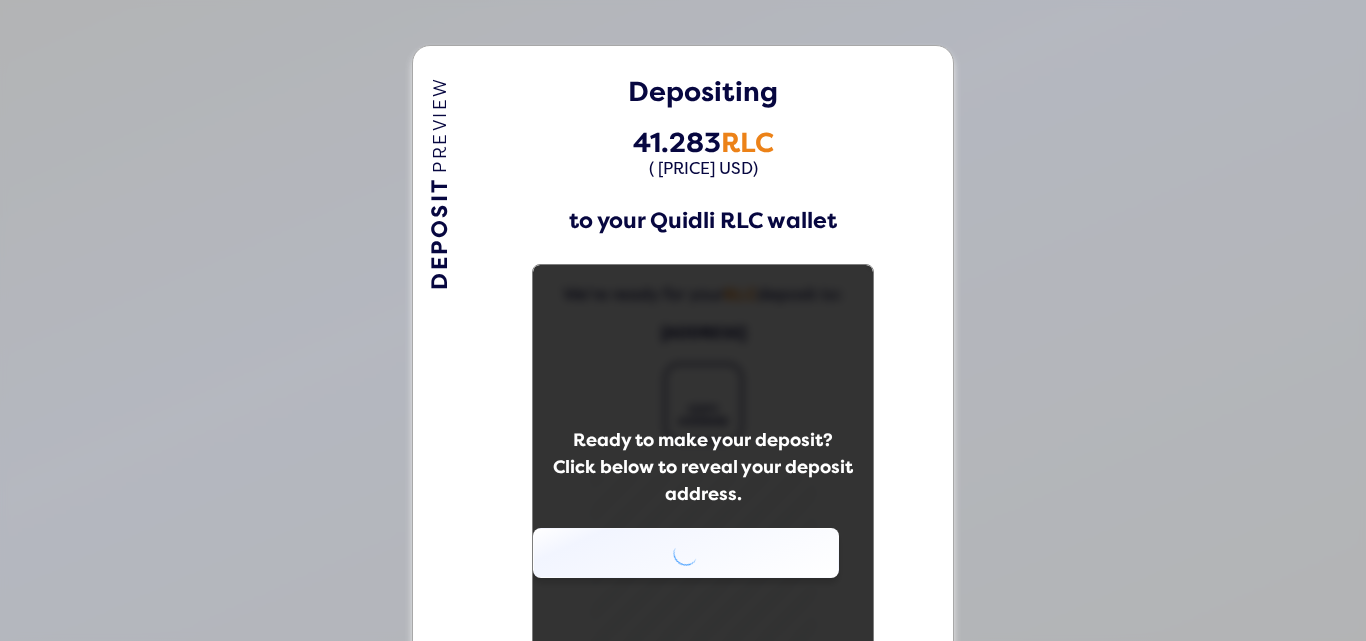 select on "50" 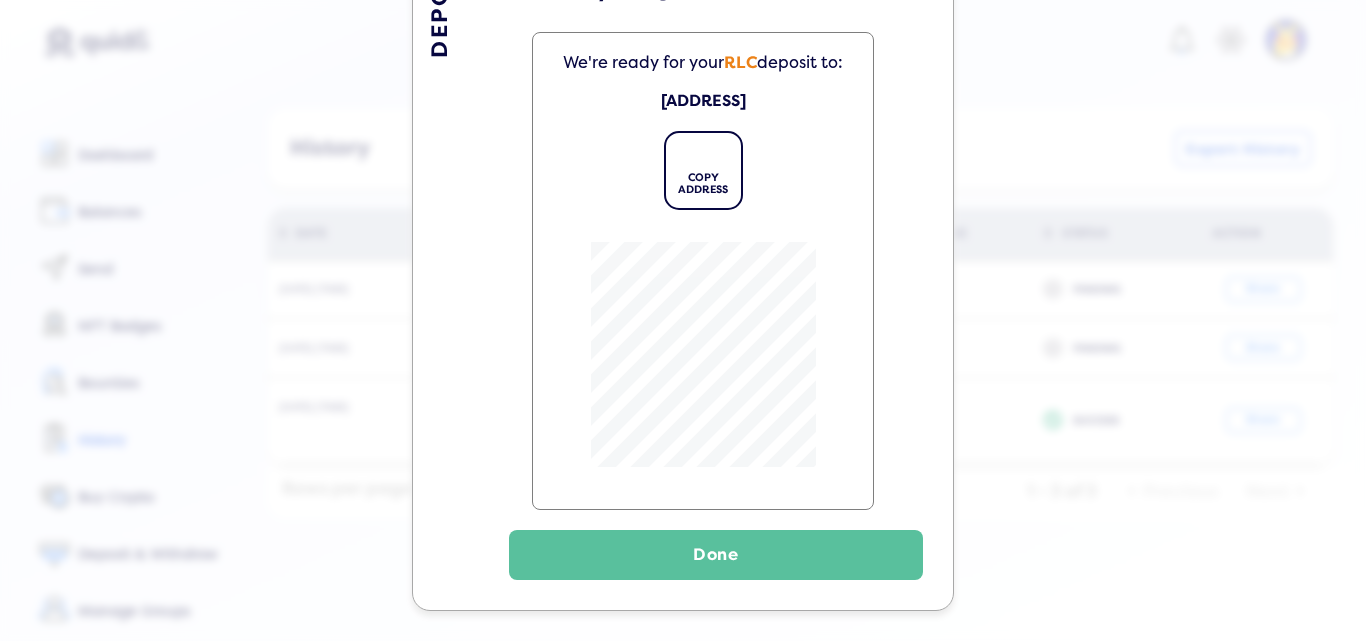 scroll, scrollTop: 250, scrollLeft: 0, axis: vertical 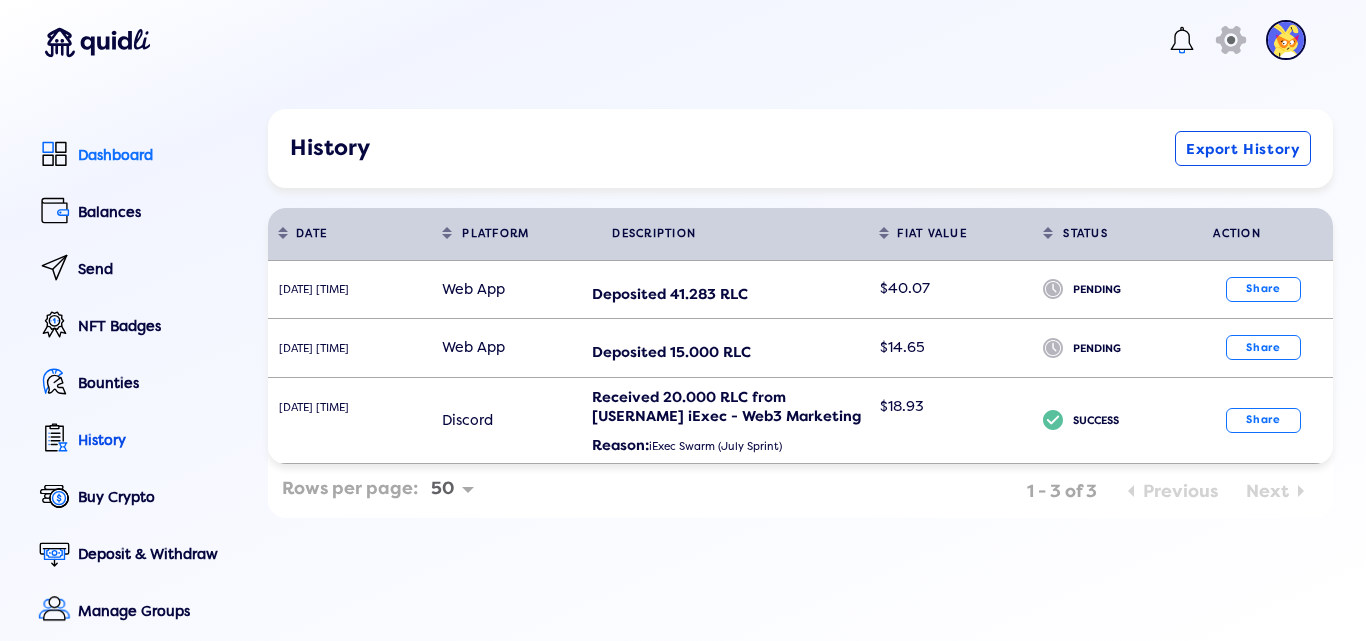 click on "Dashboard" 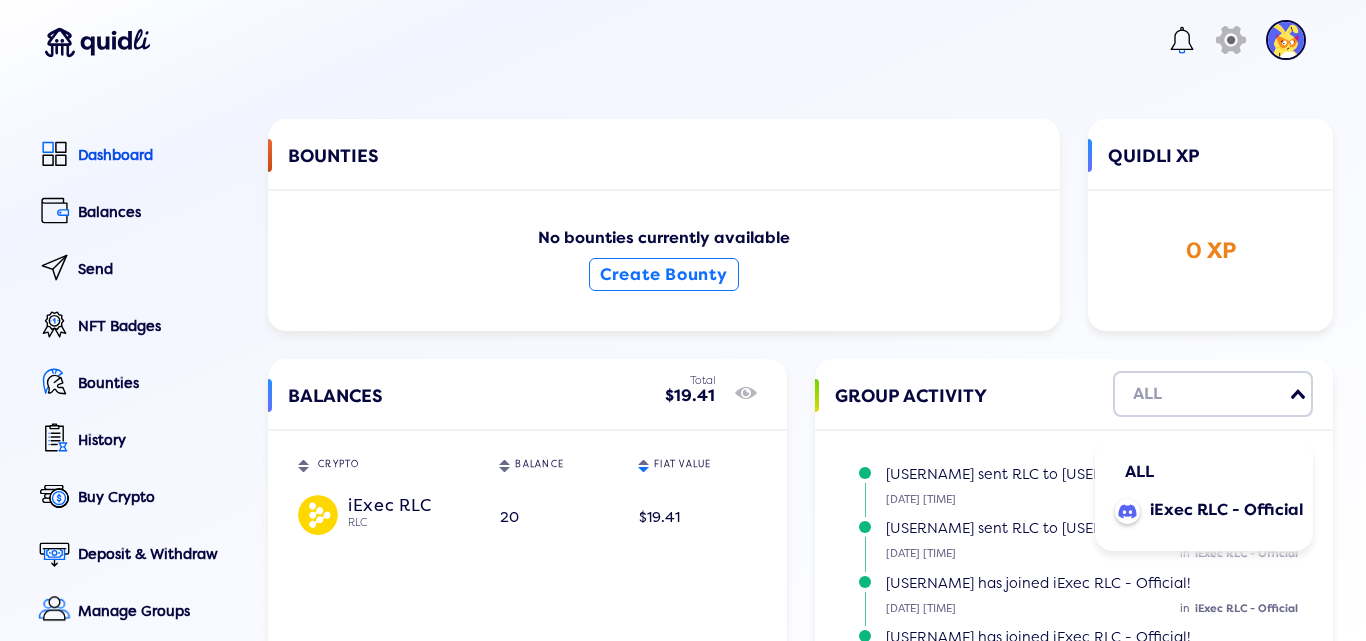 click 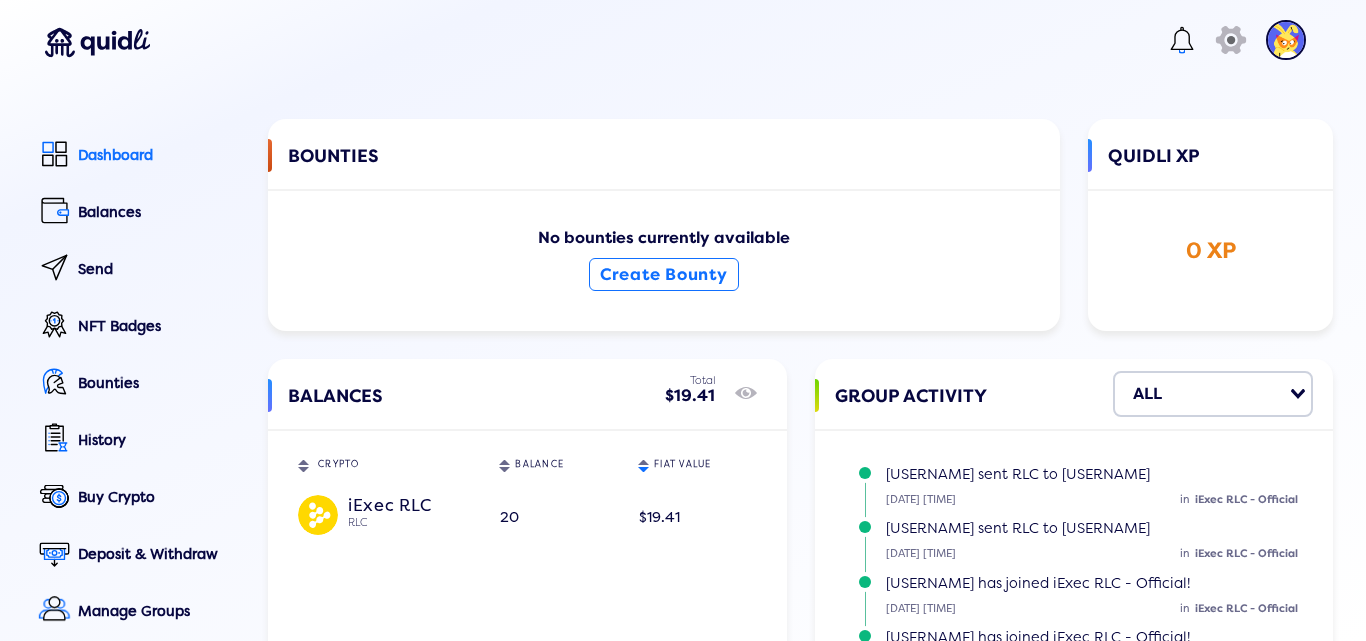 click on "Dashboard" 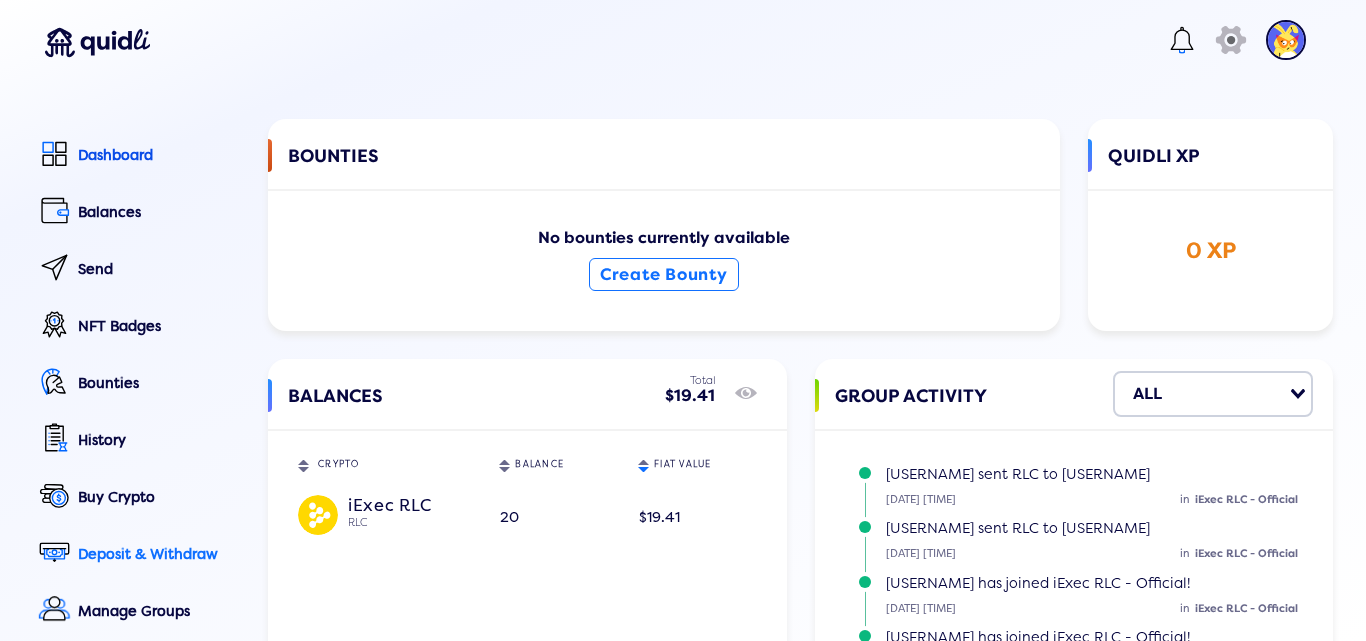 click on "Deposit & Withdraw" 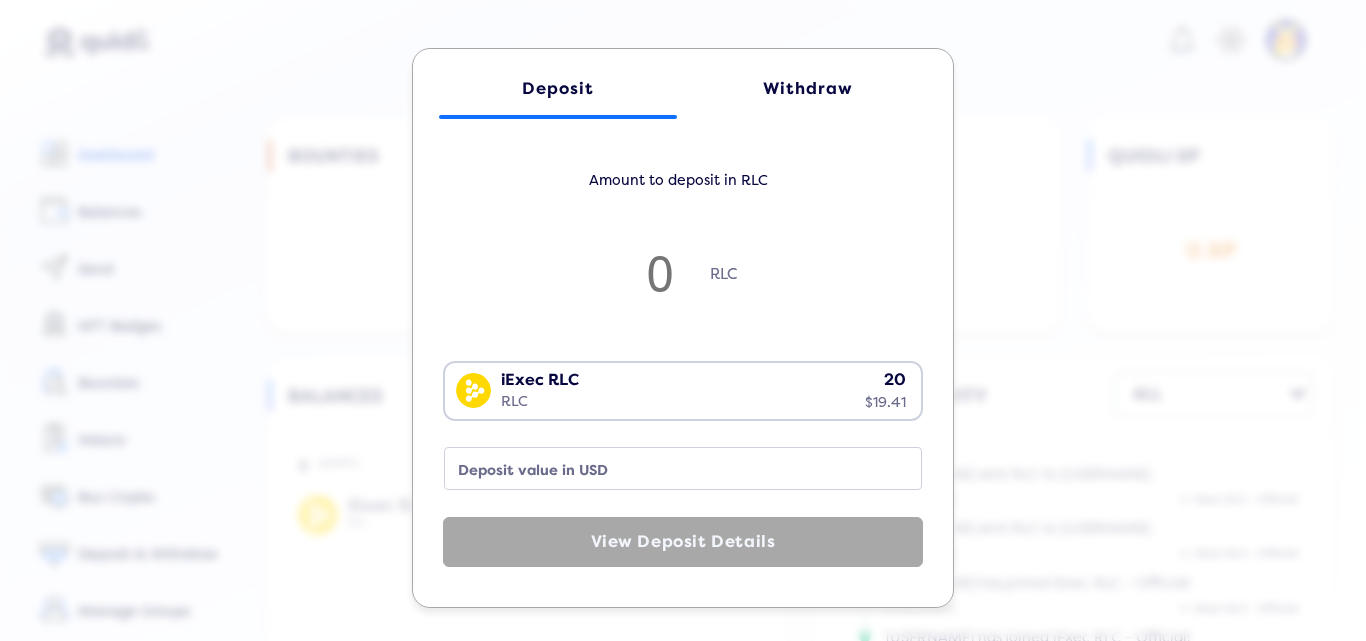 click on "Withdraw" 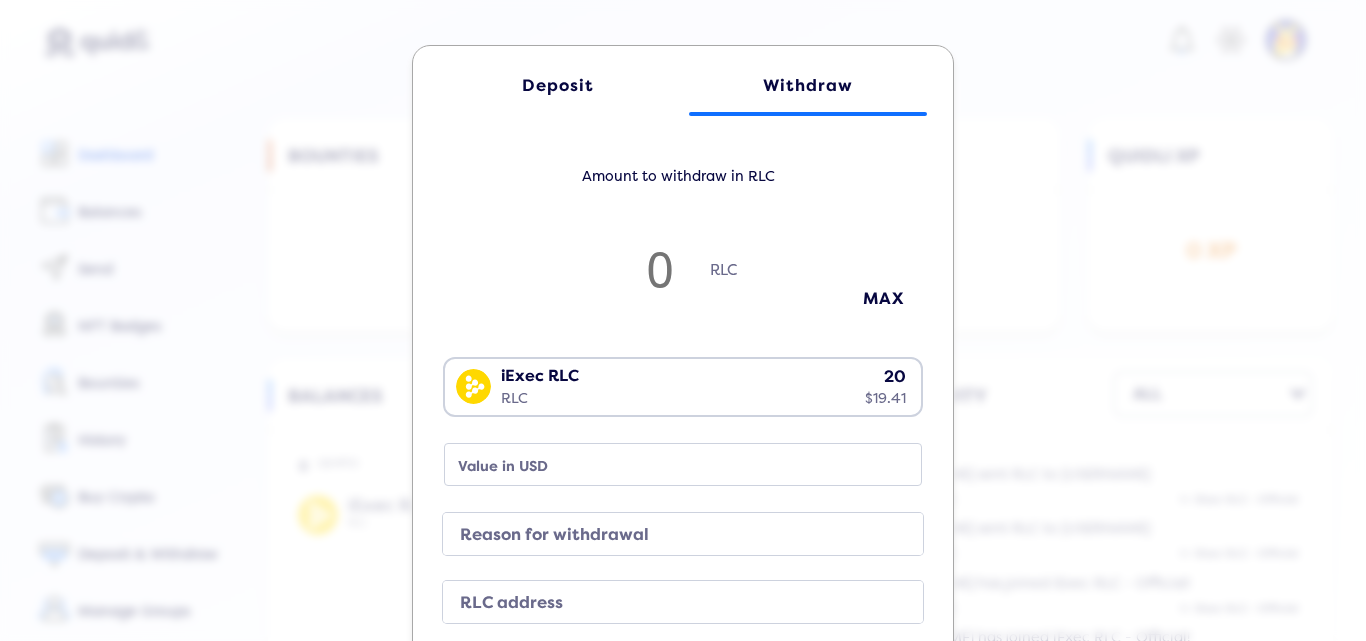 click on "Deposit" 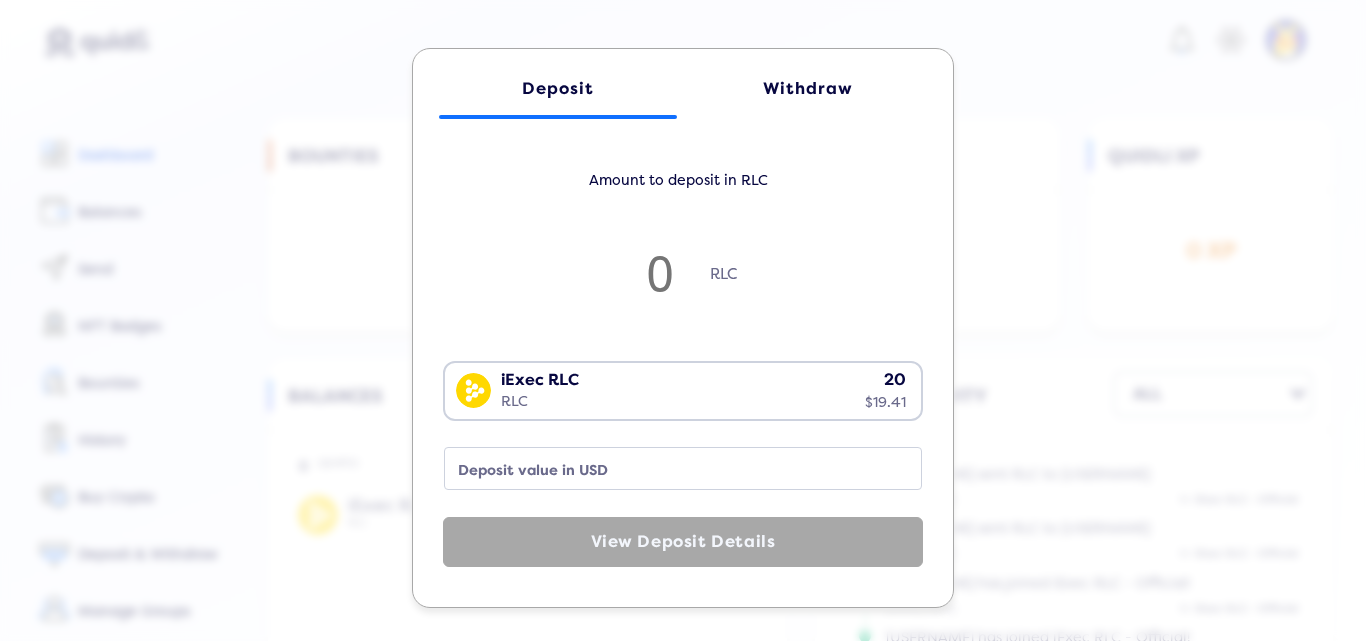 click on "Withdraw" 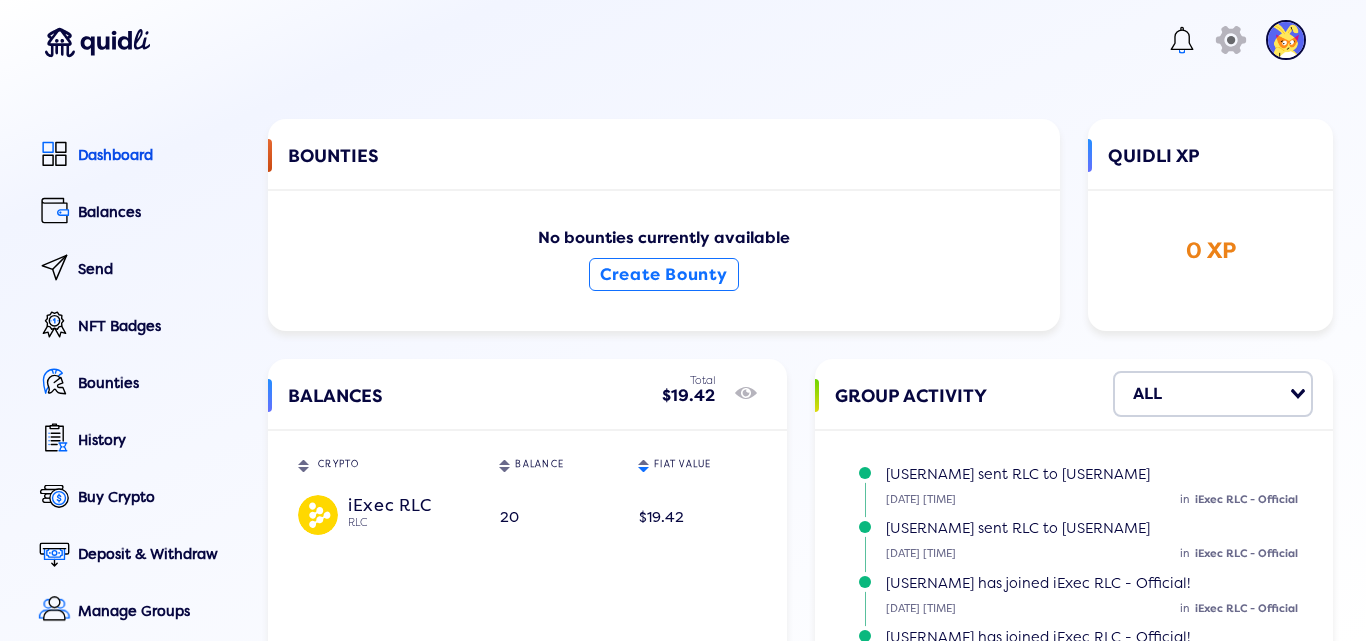 click on "Deposit Withdraw Amount to withdraw in RLC RLC MAX iExec RLC RLC 20 [PRICE] Loading...  Value in USD Reason for withdrawal RLC address  Continue to Withdraw" 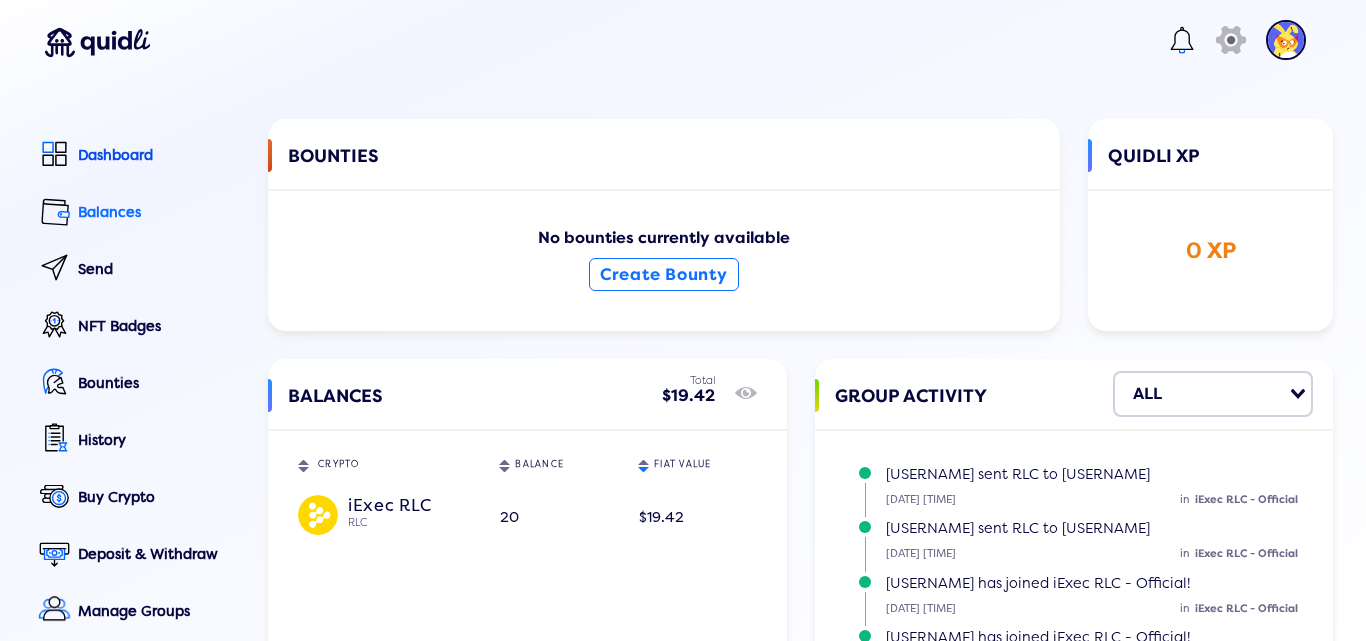 click on "Balances" 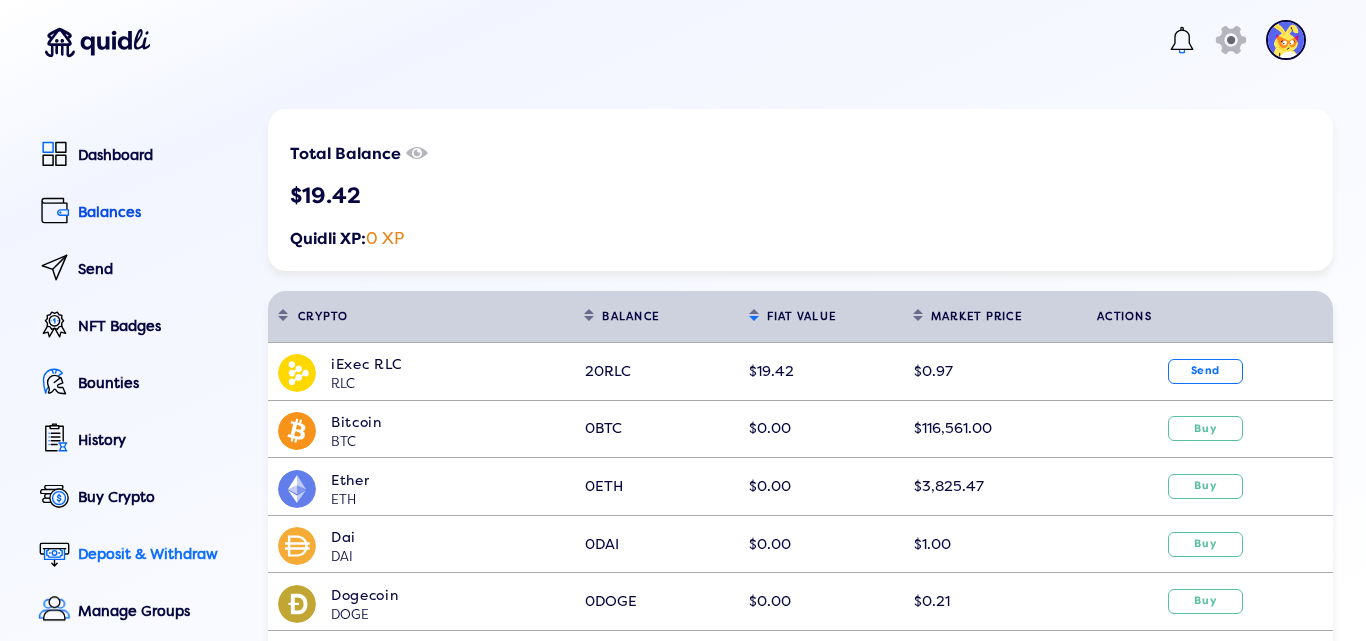 click on "Deposit & Withdraw" 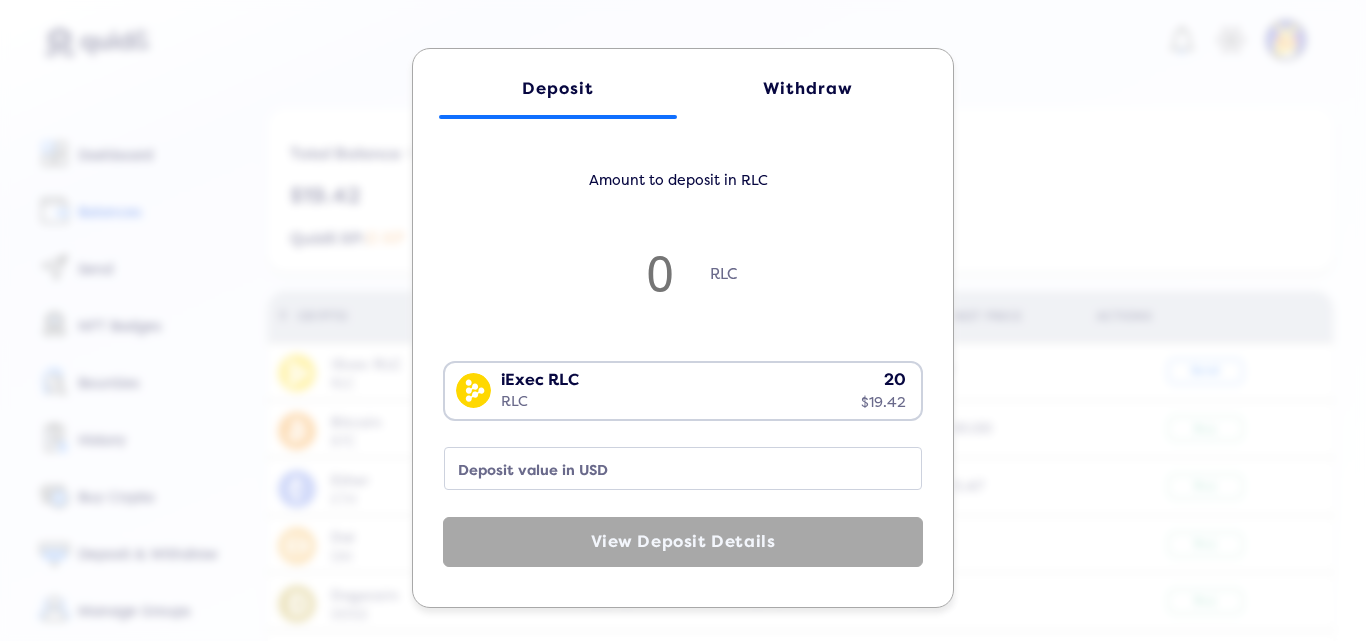 click on "Deposit Withdraw Amount to deposit in RLC RLC iExec RLC RLC 20 [PRICE] Loading...  Deposit value in USD  View Deposit Details" 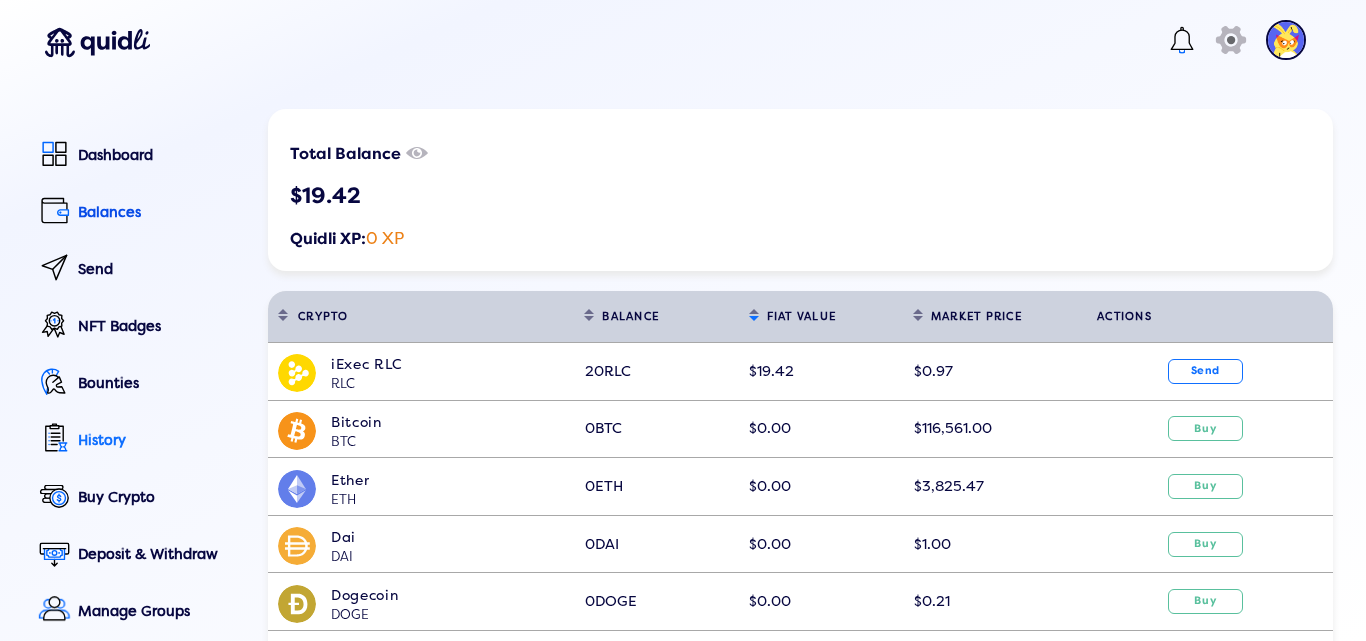 click on "History" 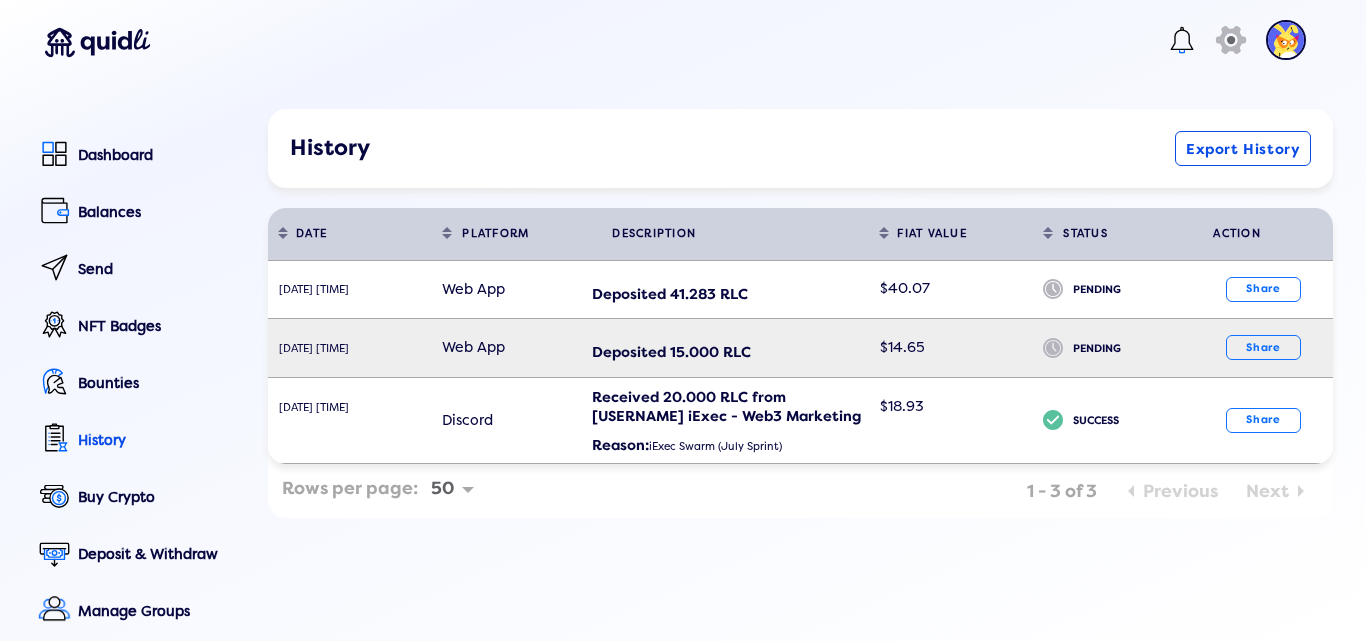 click on "Deposited 15.000 RLC" at bounding box center [730, 352] 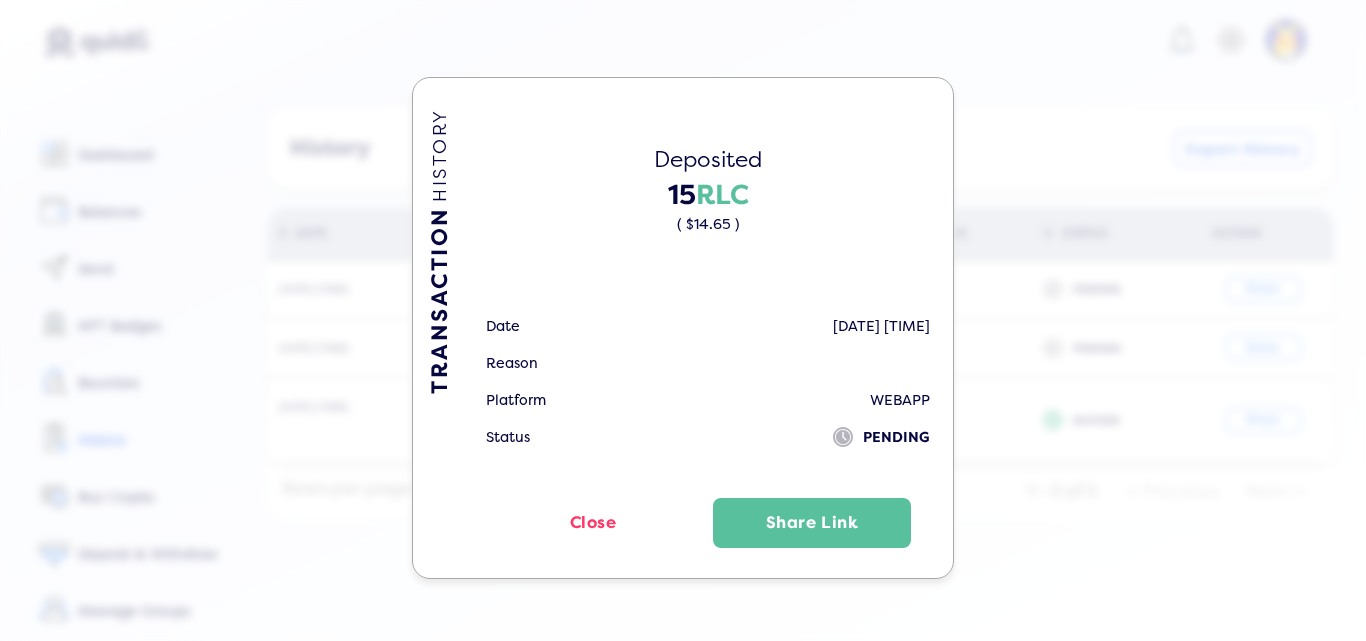 click on "TRANSACTION  HISTORY Deposited 15  RLC  ( [PRICE] )  Date [DATE] [TIME] Reason Platform WEBAPP Status
icon PENDING  Close   Share Link" 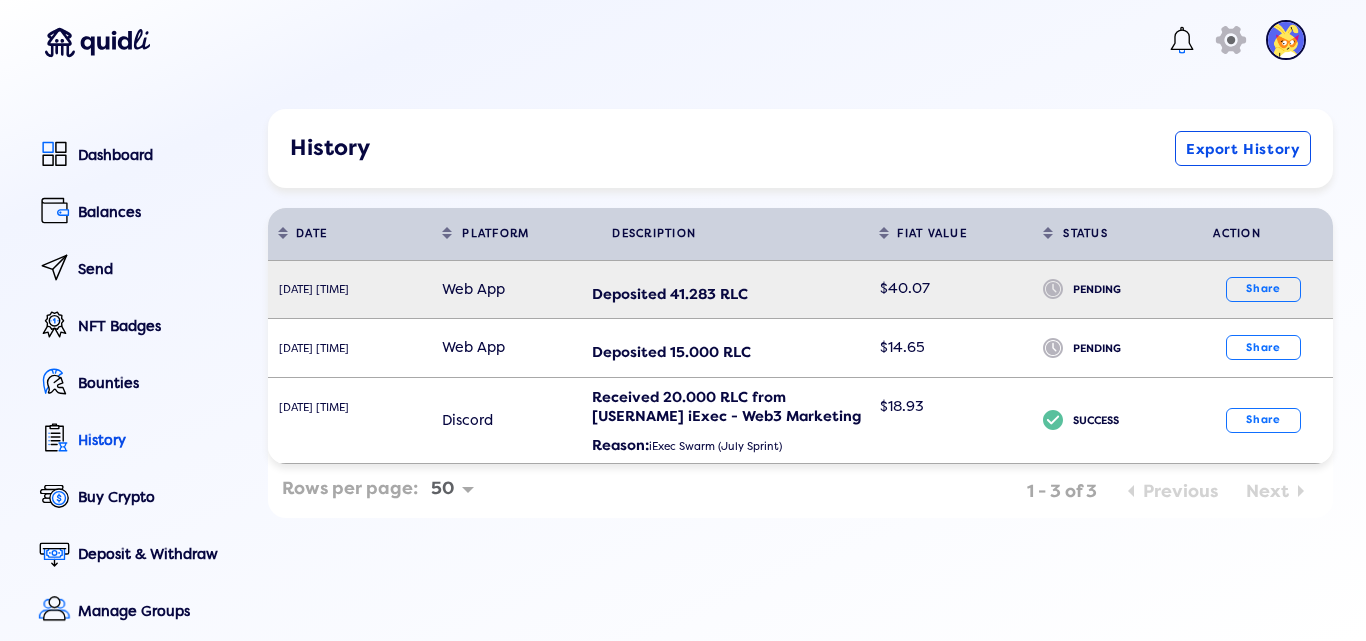 click on "Deposited 41.283 RLC" at bounding box center (730, 294) 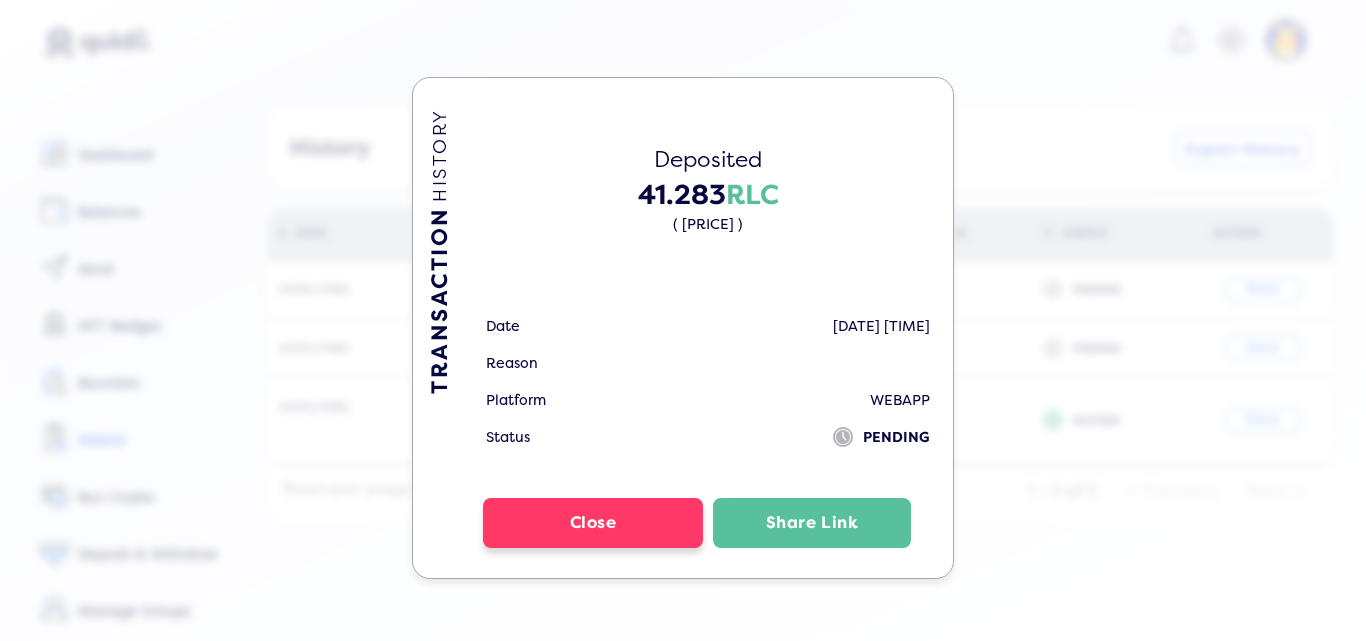 click on "Close" at bounding box center [593, 523] 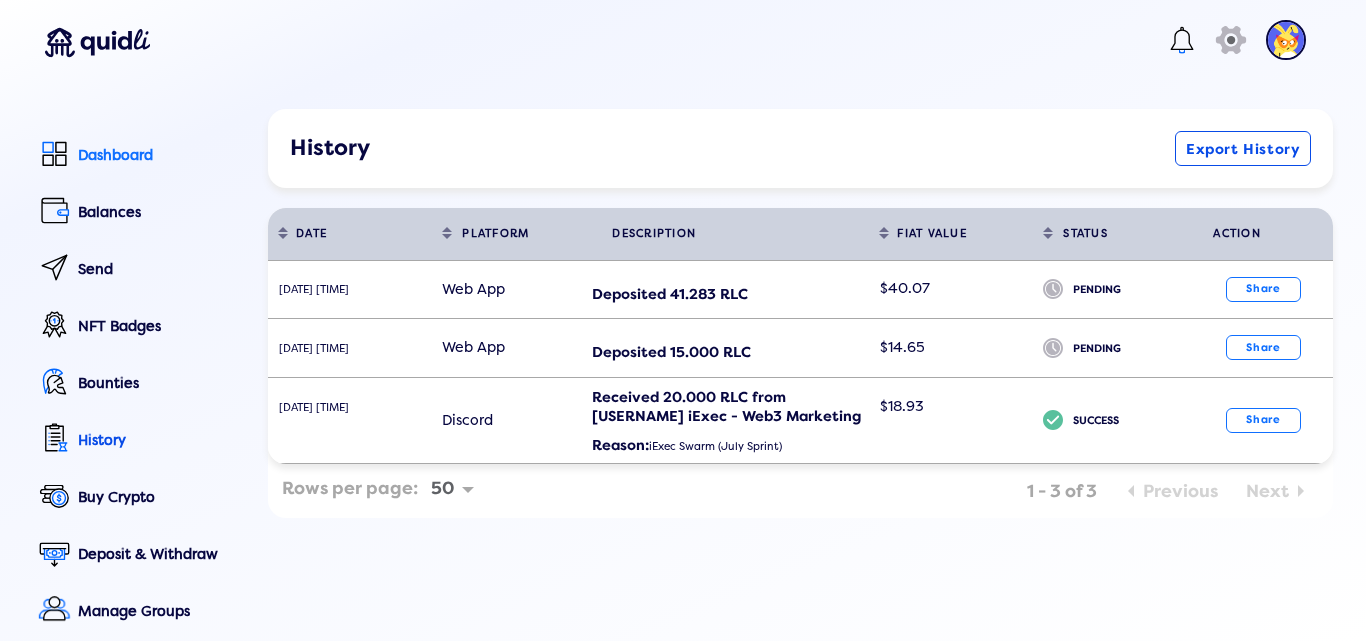 click on "Dashboard" 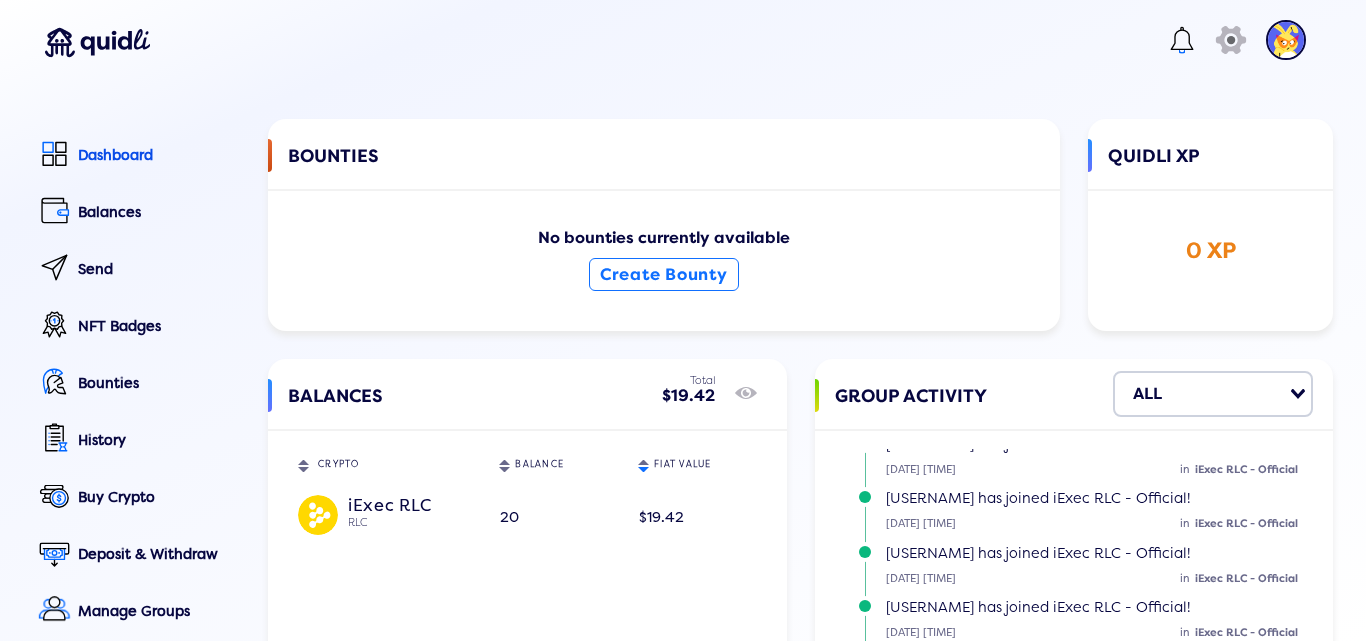 scroll, scrollTop: 200, scrollLeft: 0, axis: vertical 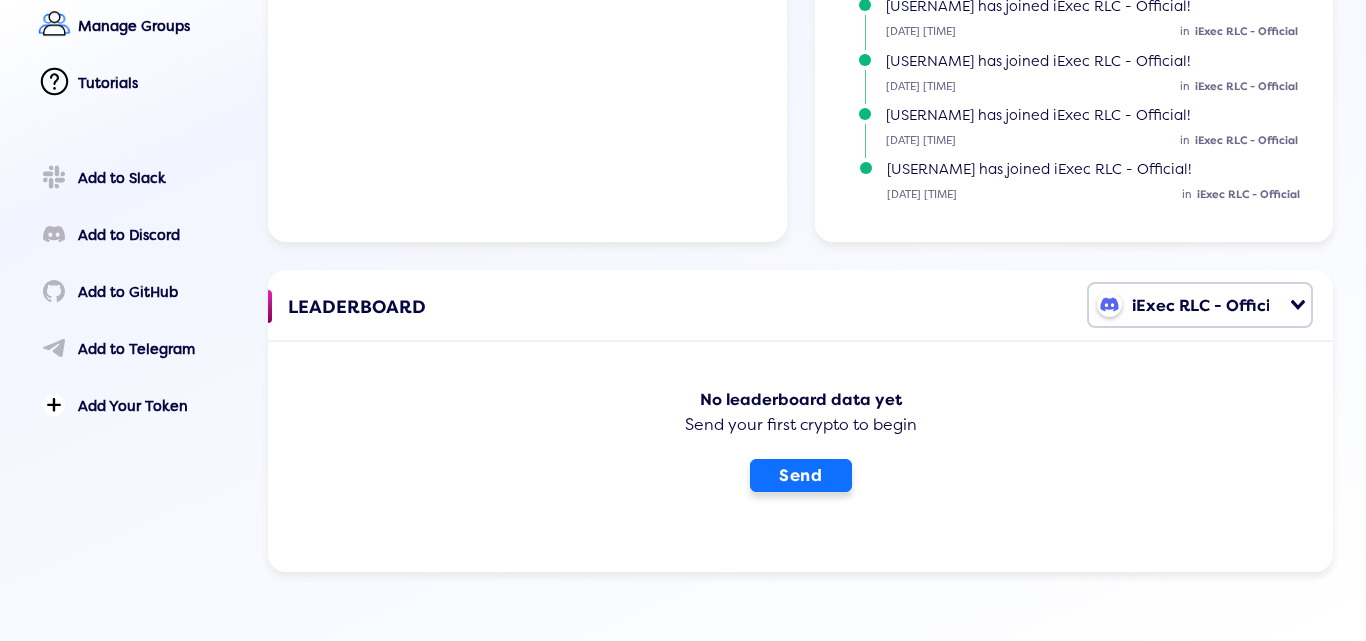 click on "Send" 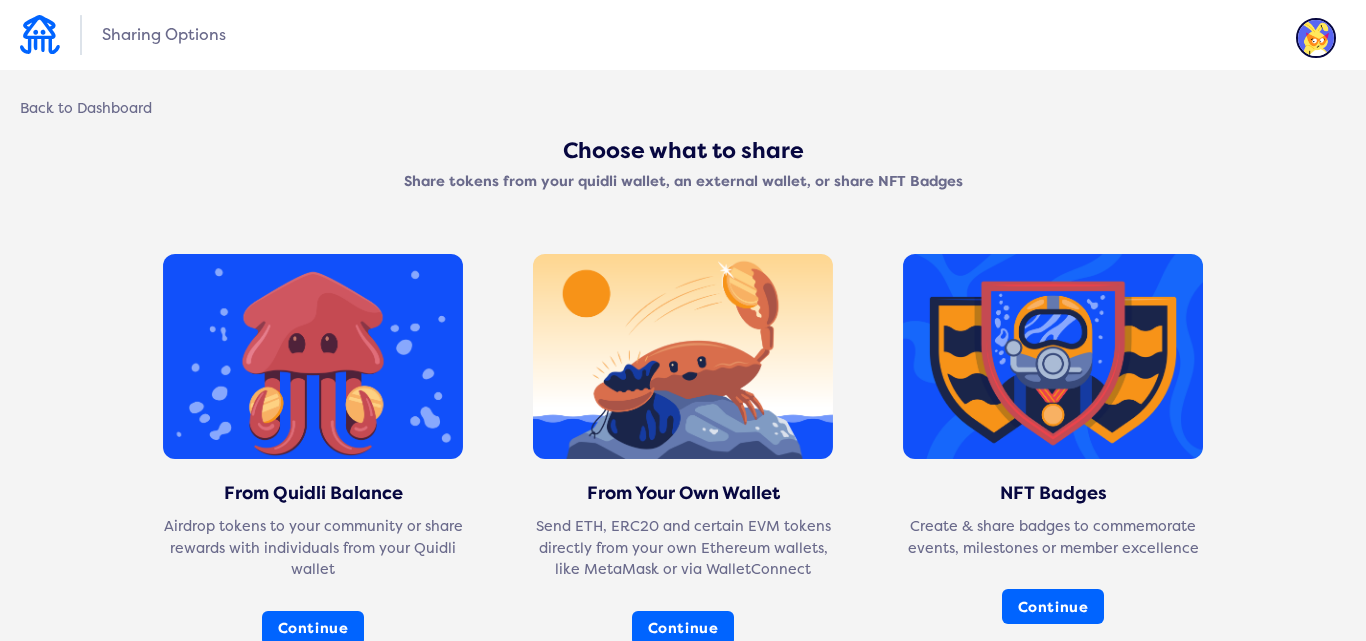scroll, scrollTop: 0, scrollLeft: 0, axis: both 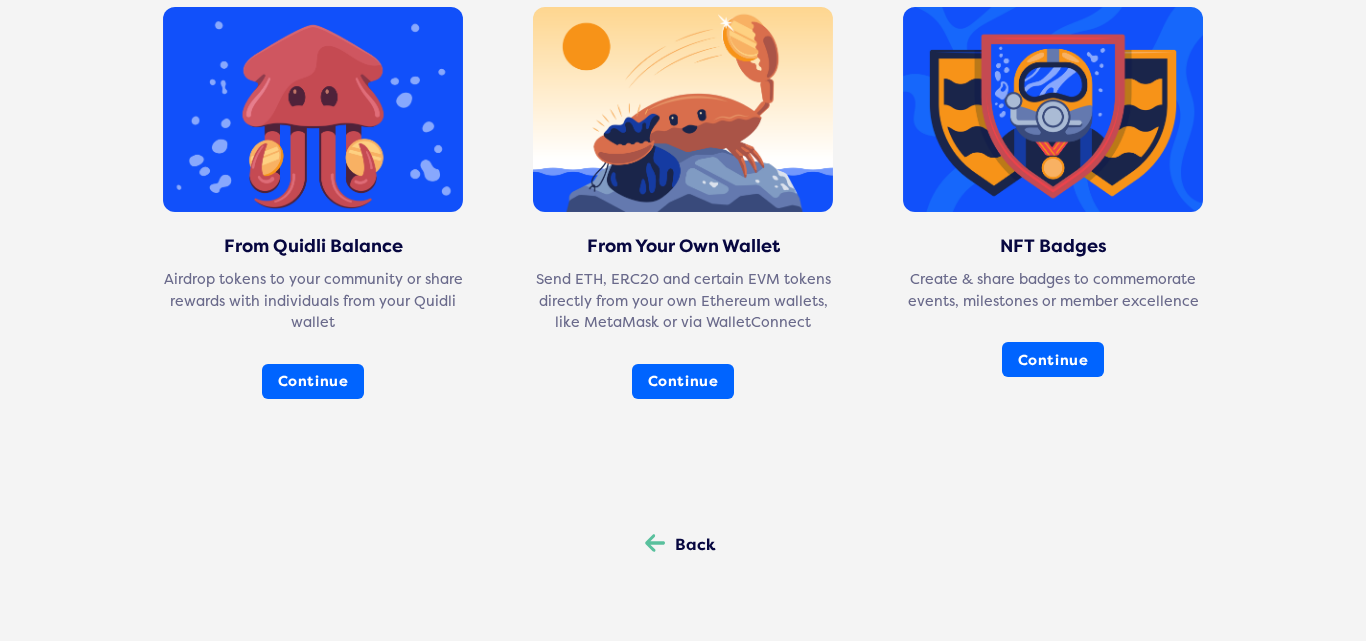 click on "Back" 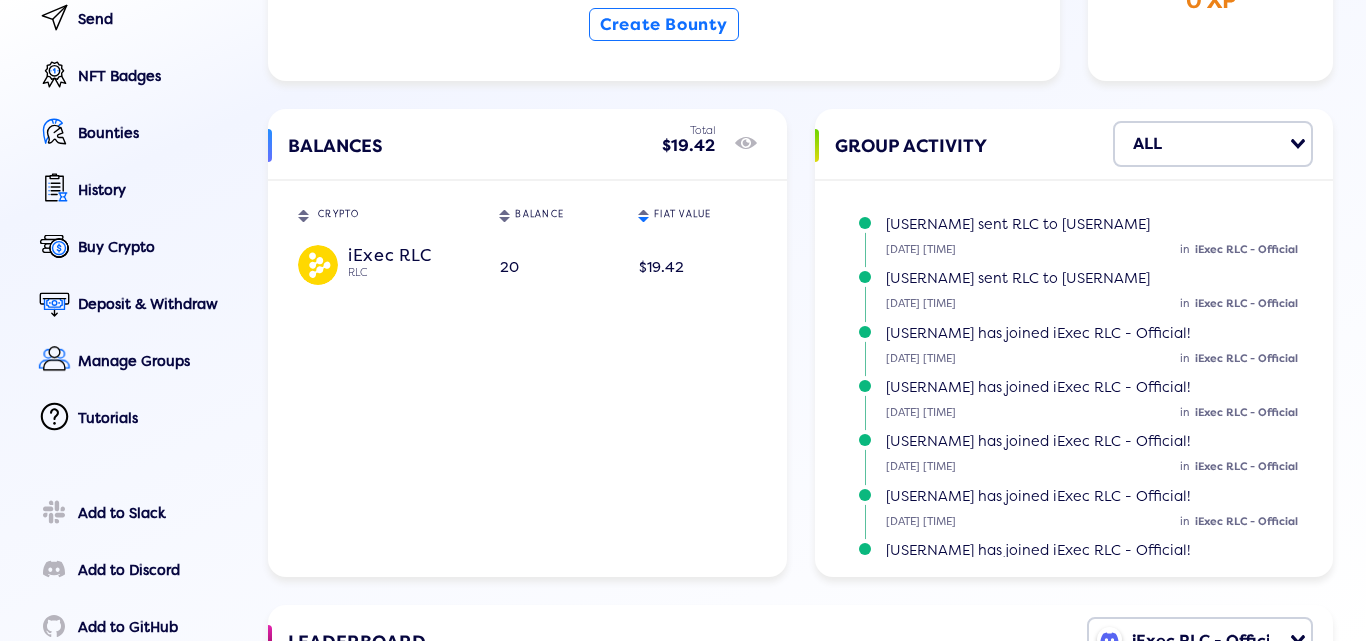 scroll, scrollTop: 252, scrollLeft: 0, axis: vertical 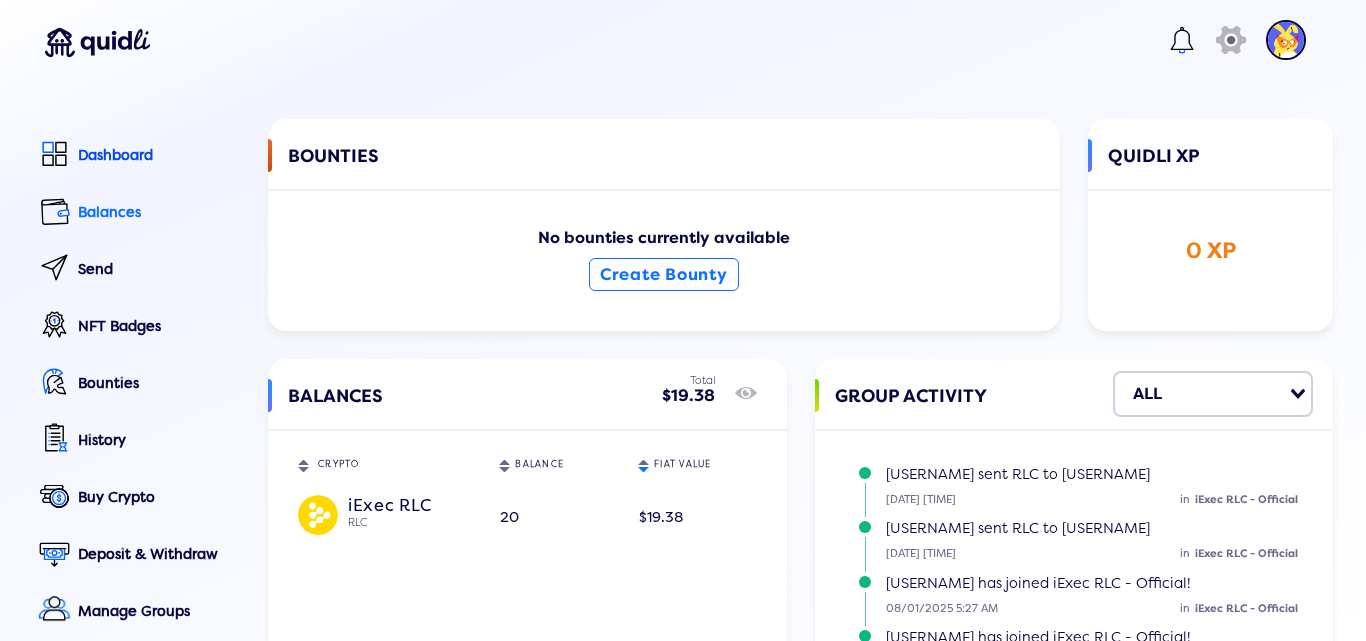 click on "Balances" 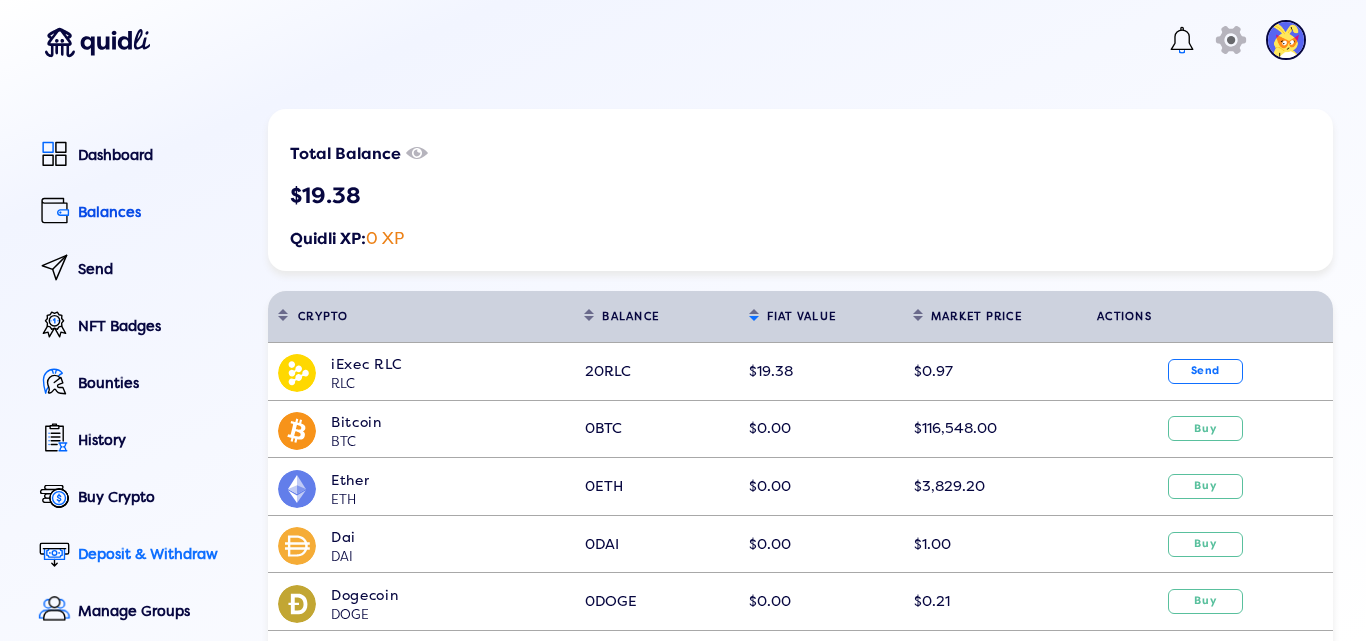 click on "Deposit & Withdraw" 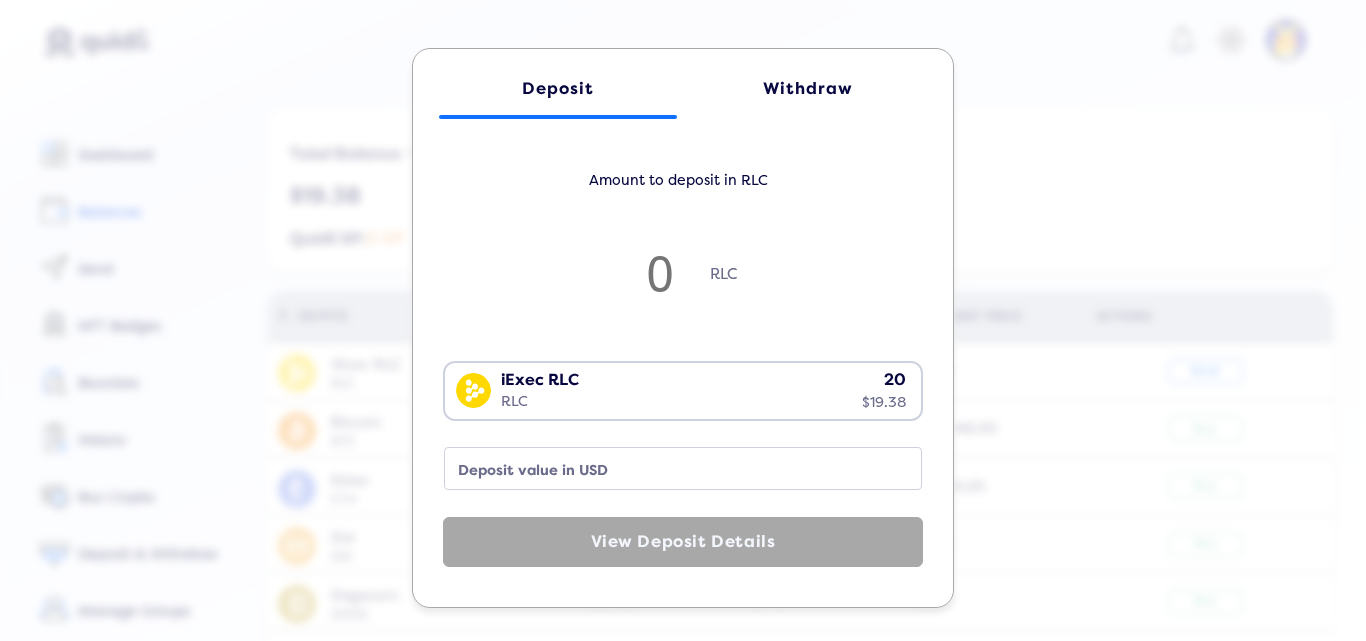 click on "Withdraw" 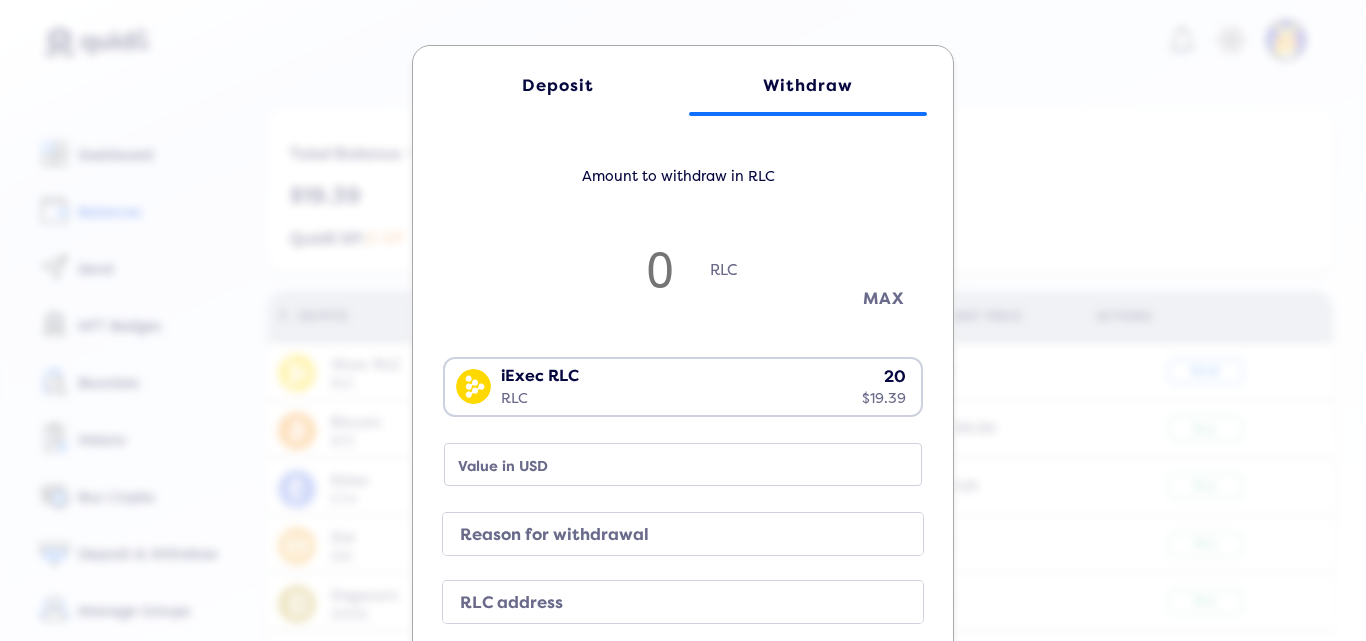 click on "MAX" at bounding box center (883, 298) 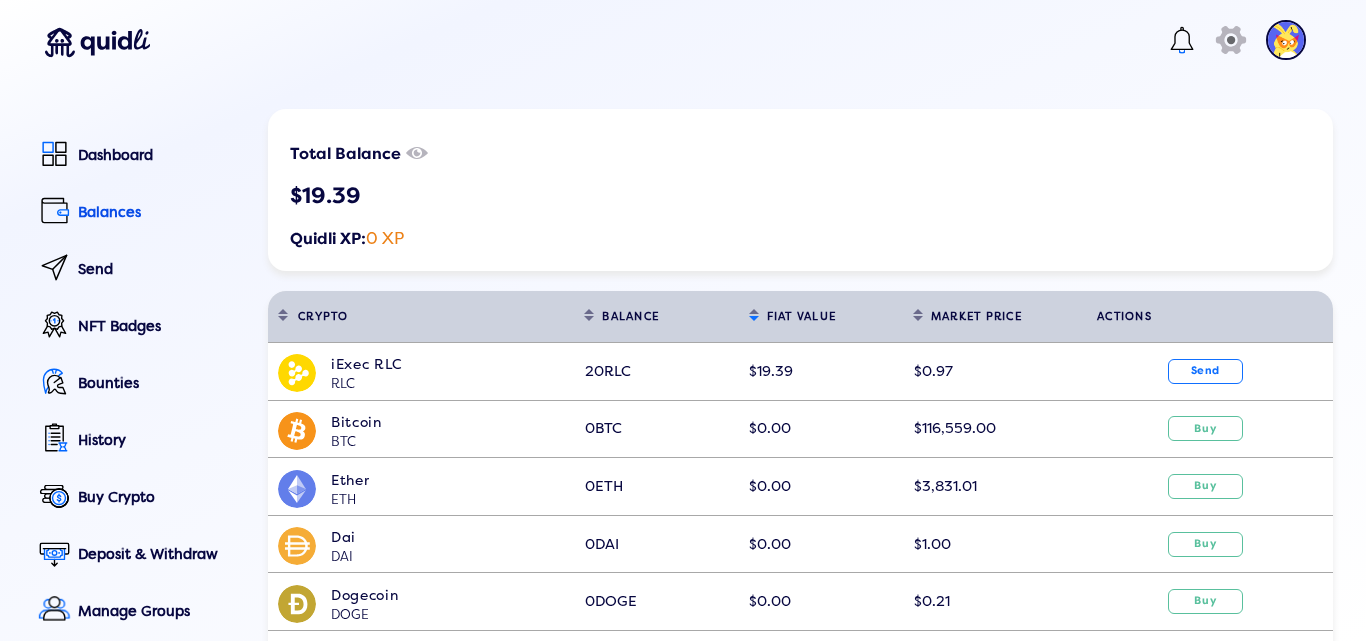 click on "Deposit Withdraw Amount to withdraw in RLC 19.98 RLC Minimum withdrawal amount is $20 USD MAX iExec RLC RLC 20 $19.39 Loading...  Withdrawal Fee: 0.0199800000 RLC   (0.1%)  19.36  Value in USD Reason for withdrawal RLC address  Continue to Withdraw" 